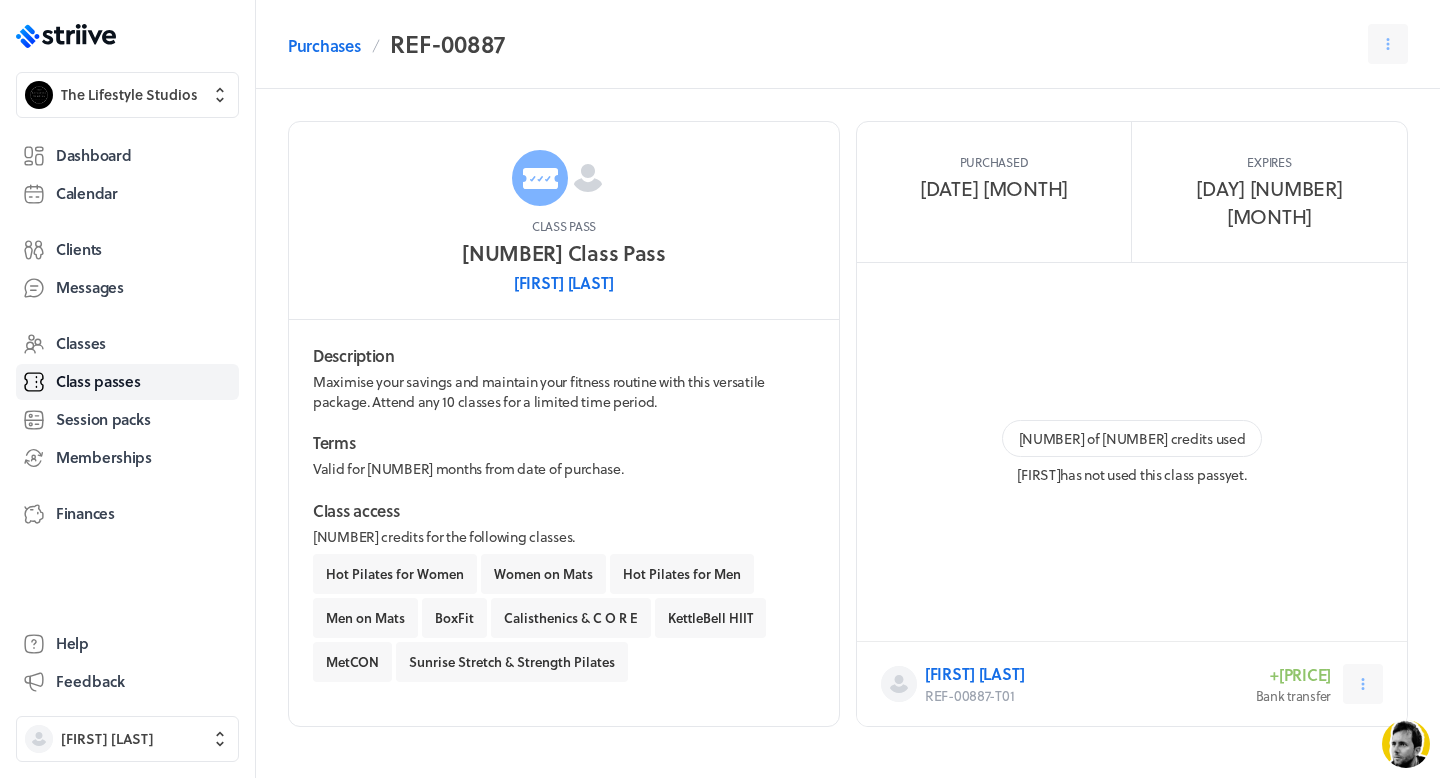 scroll, scrollTop: 0, scrollLeft: 0, axis: both 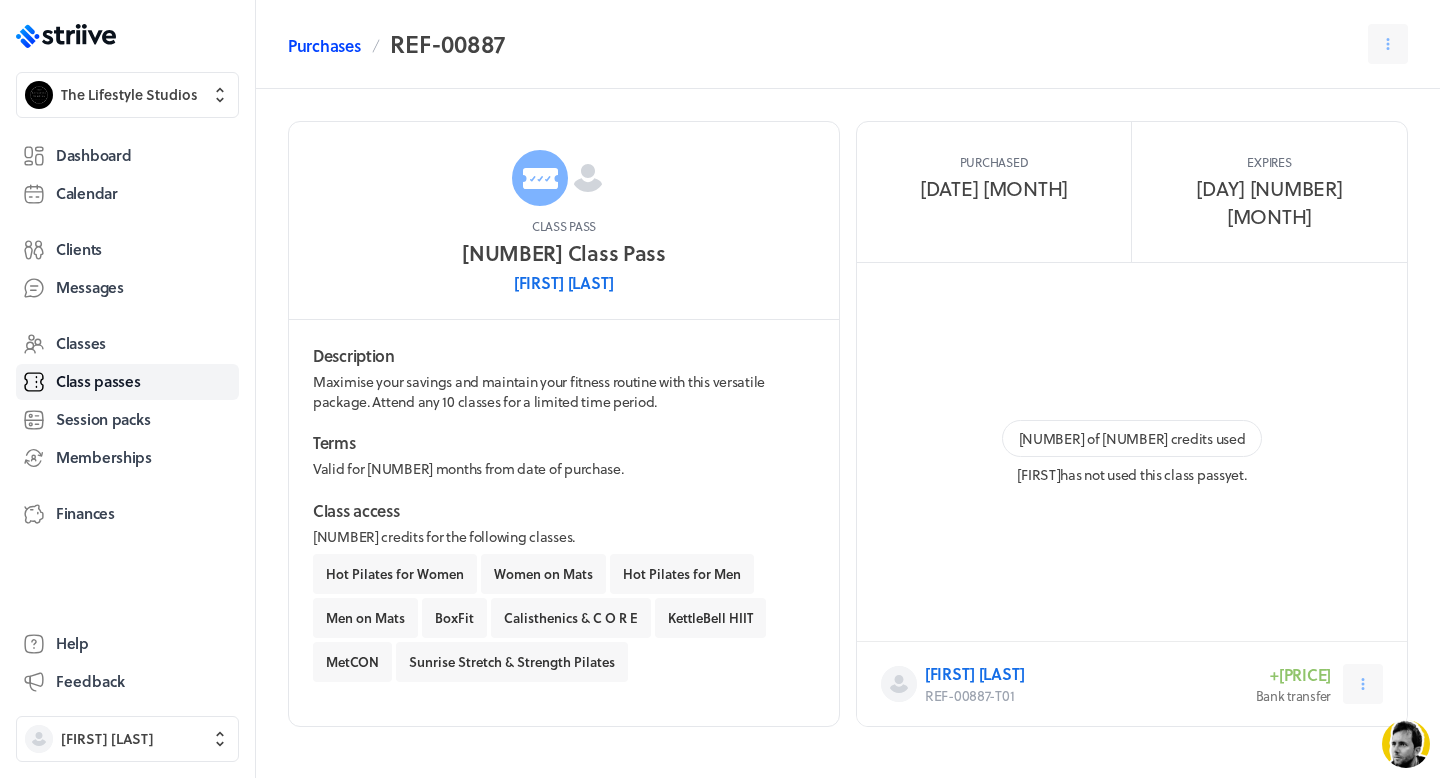 click on "Purchases" at bounding box center [324, 46] 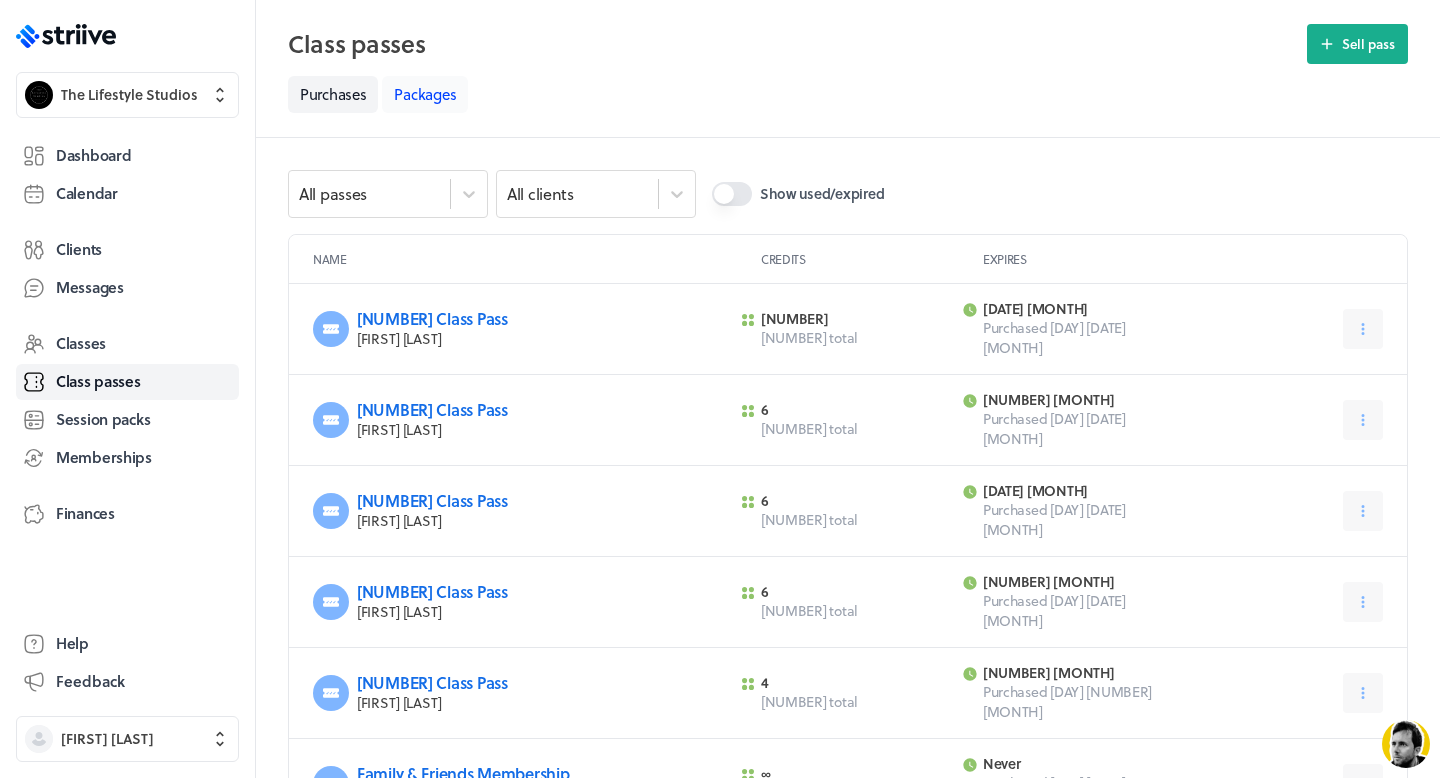click on "Packages" at bounding box center (425, 94) 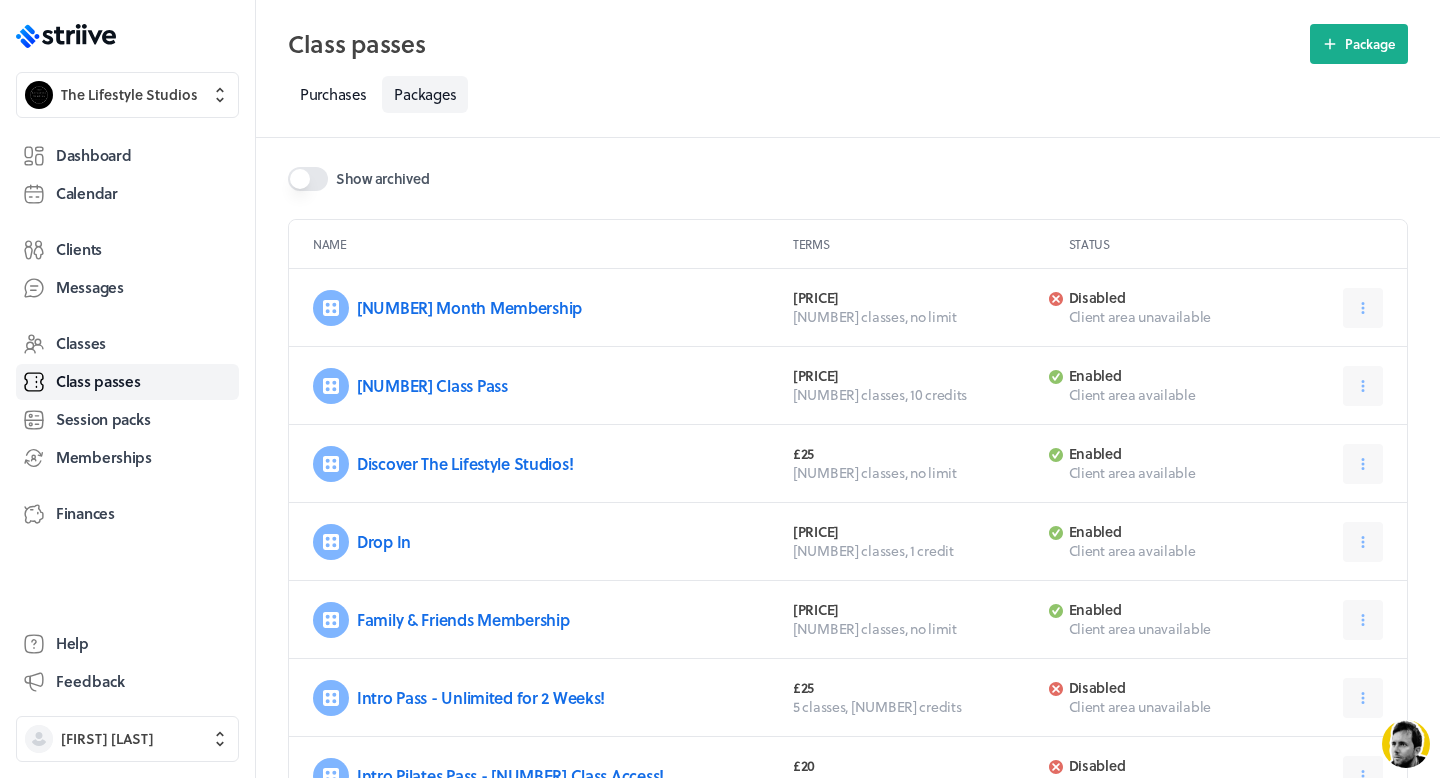 scroll, scrollTop: 0, scrollLeft: 0, axis: both 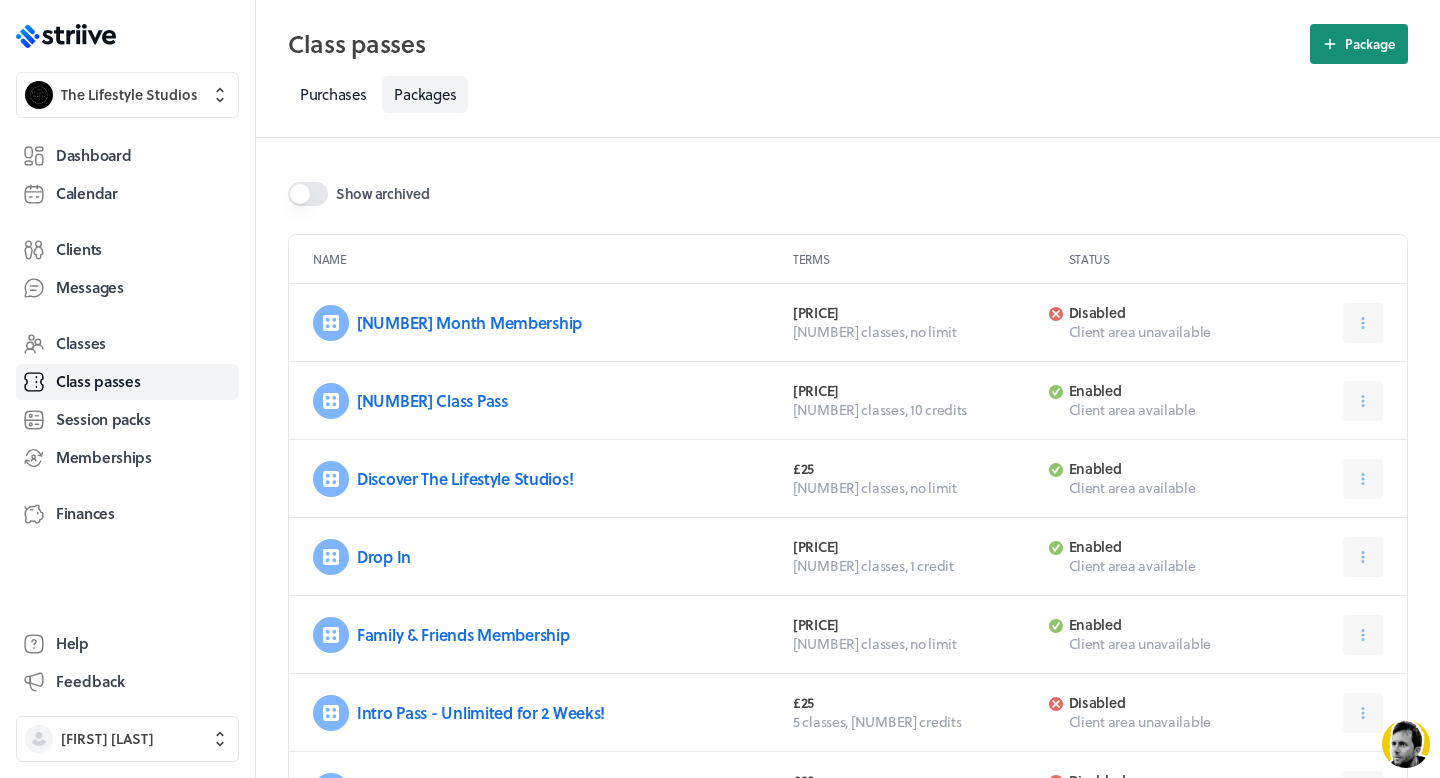 click at bounding box center [1330, 44] 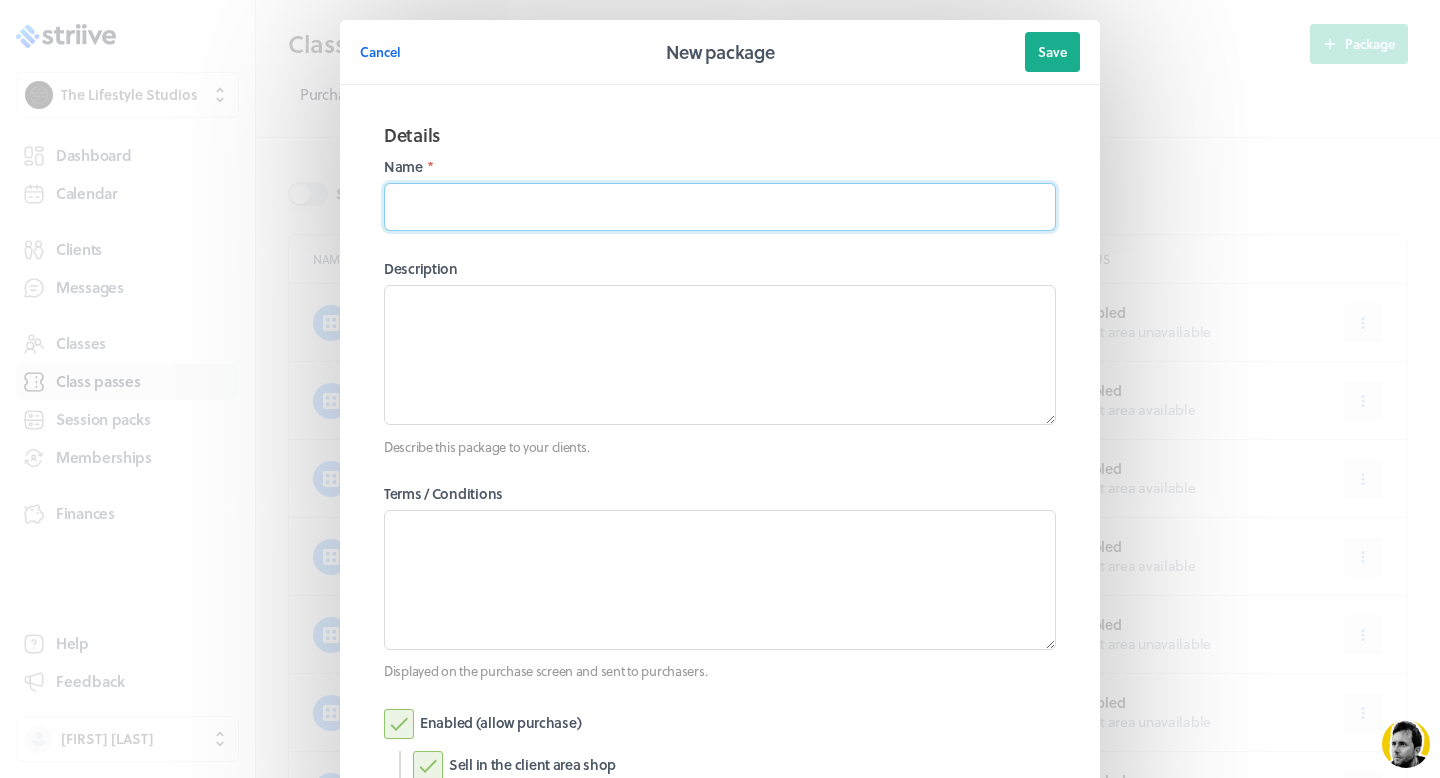 click at bounding box center [720, 207] 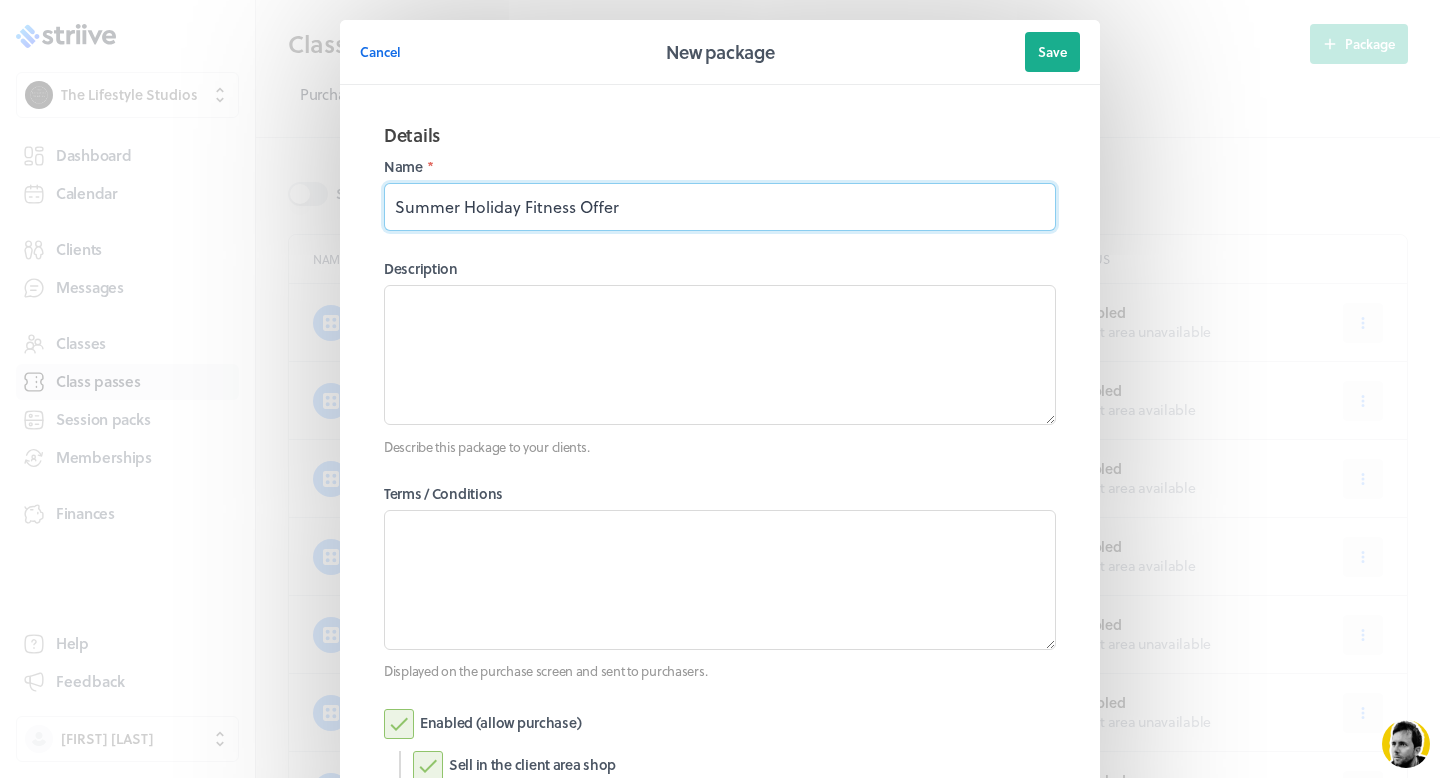type on "Summer Holiday Fitness Offer" 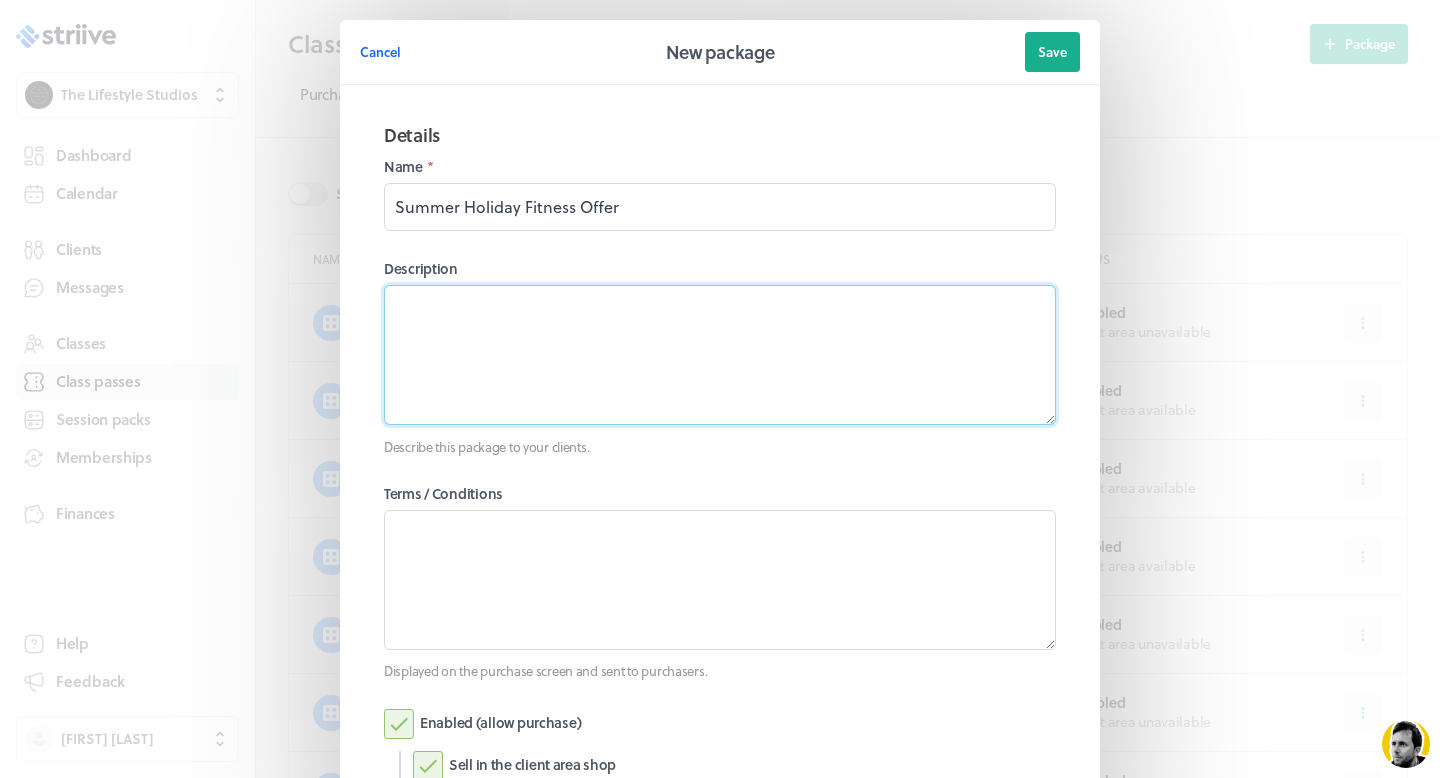 click at bounding box center (720, 355) 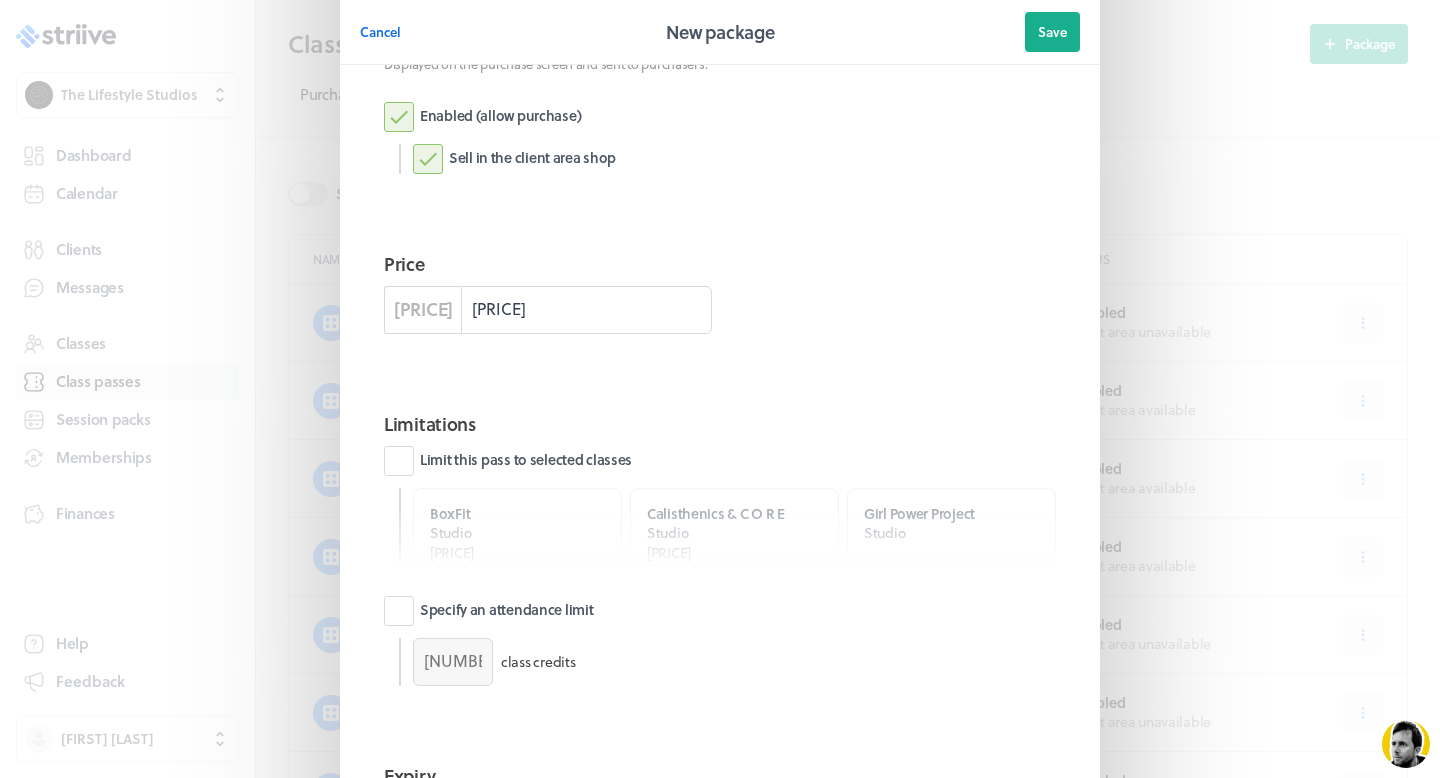 scroll, scrollTop: 609, scrollLeft: 0, axis: vertical 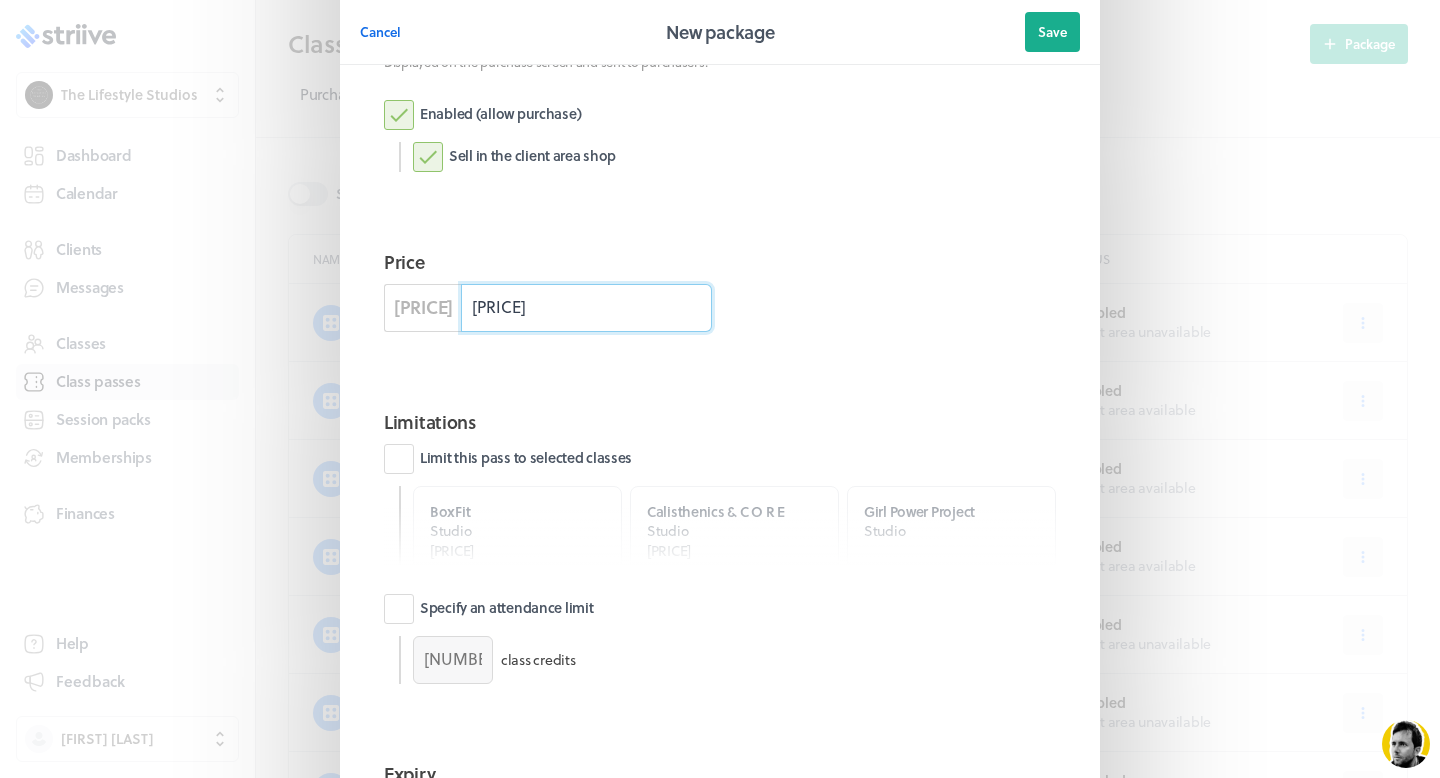 click on "[PRICE]" at bounding box center [586, 308] 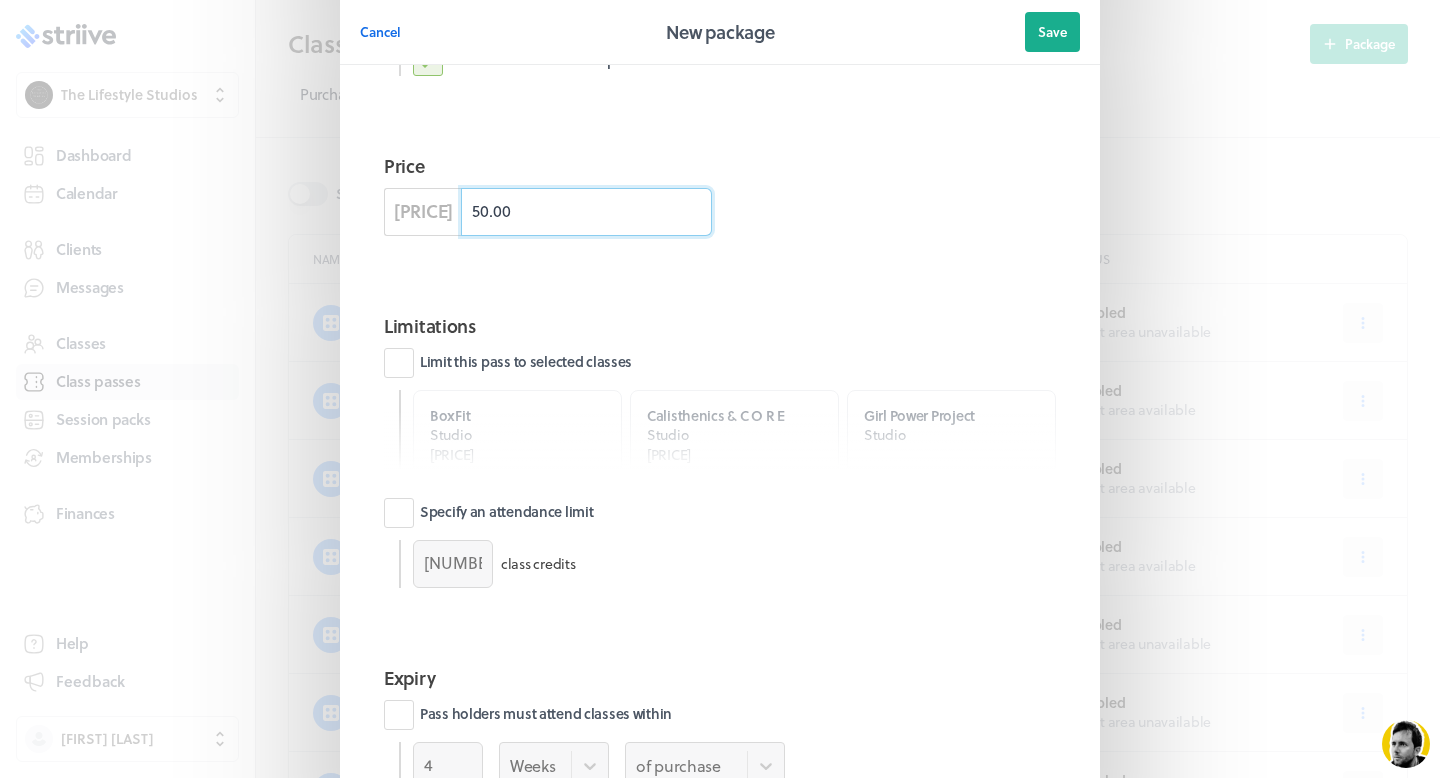scroll, scrollTop: 788, scrollLeft: 0, axis: vertical 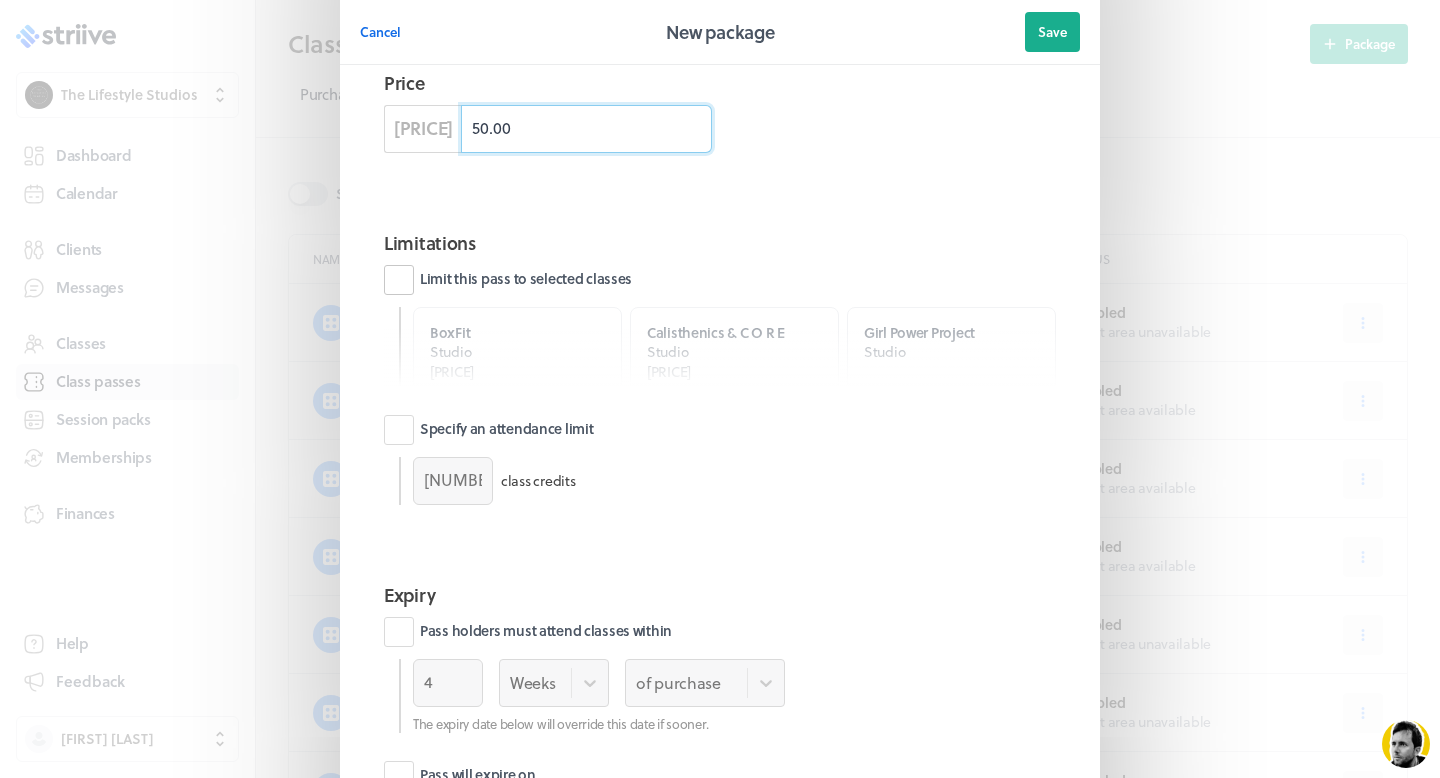 type on "50.00" 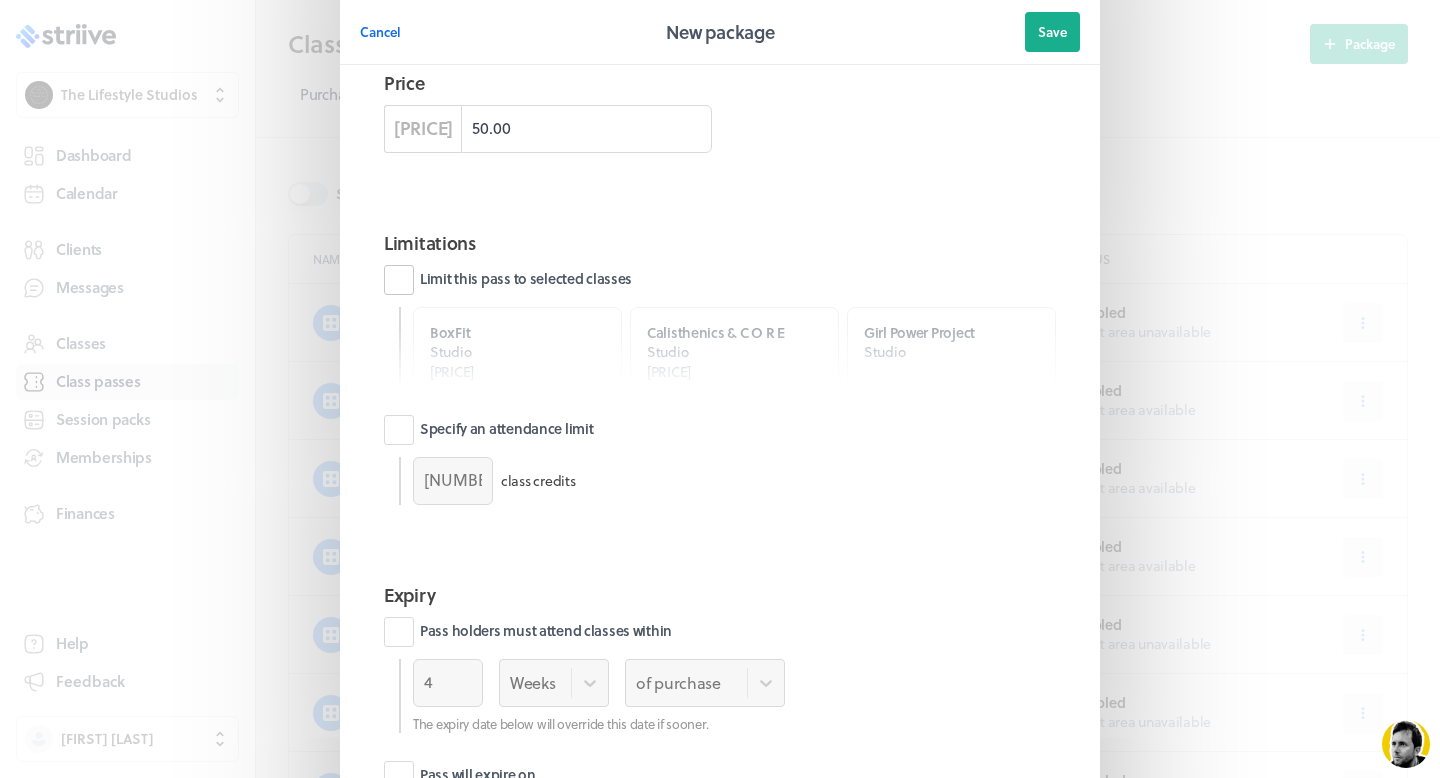 click on "Limit this pass to selected classes" at bounding box center (508, 280) 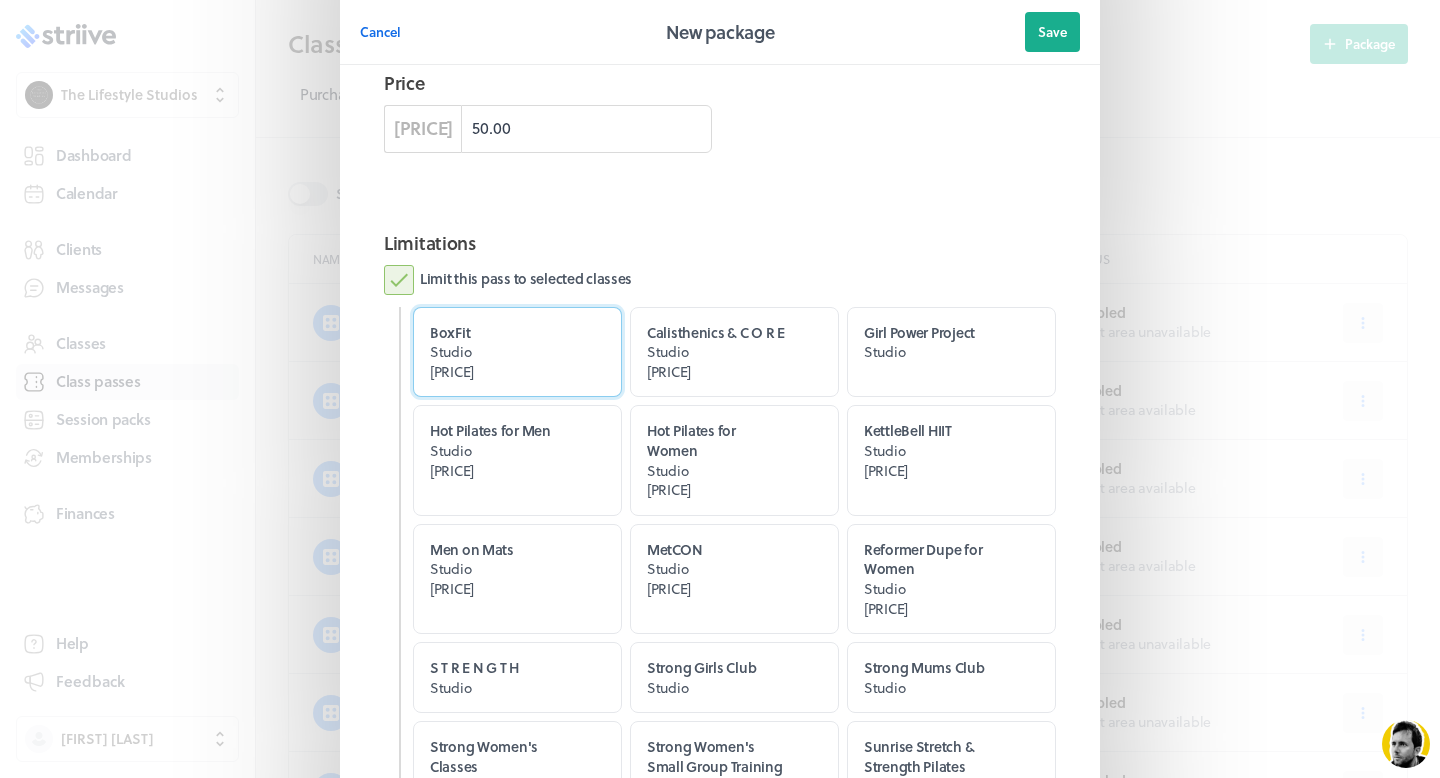 click on "[PRICE]" at bounding box center [500, 372] 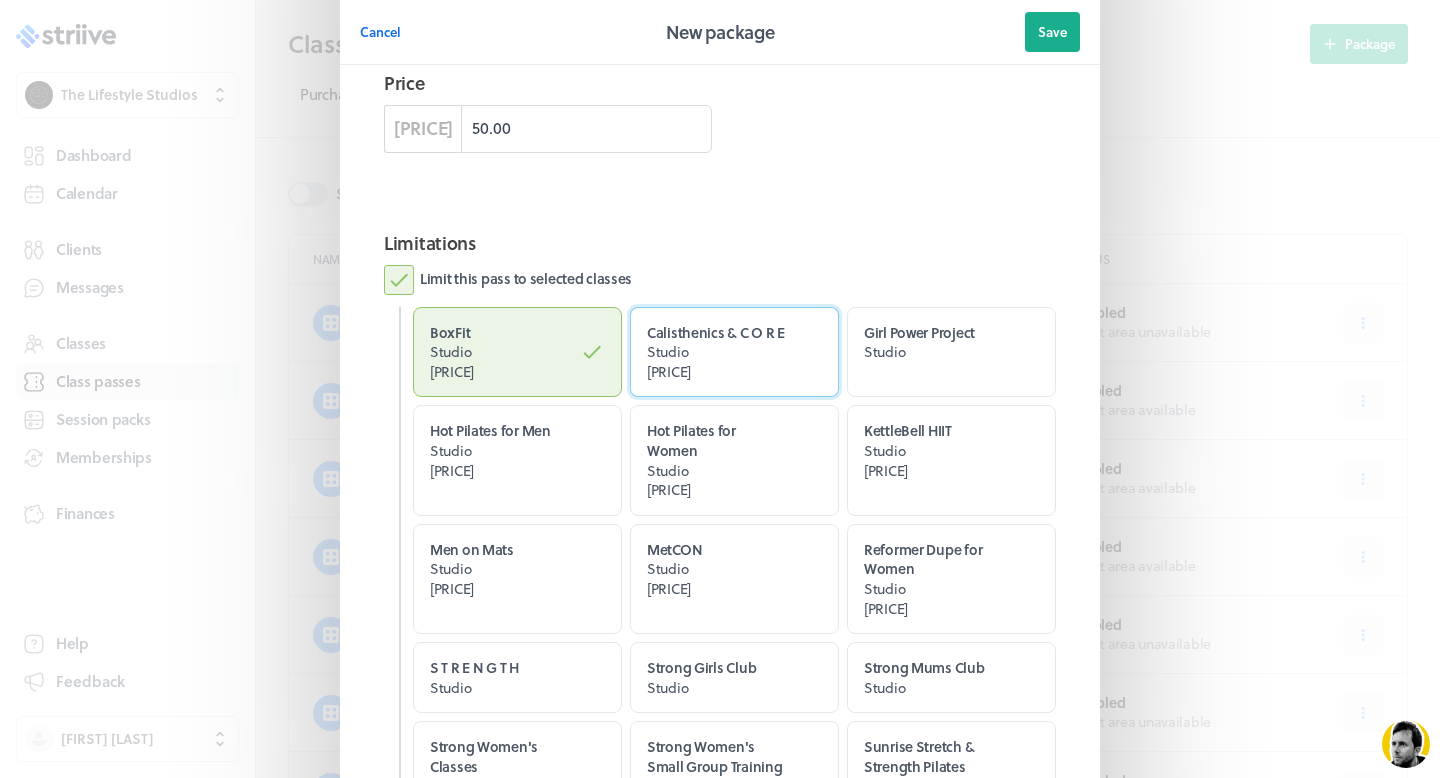 click on "Calisthenics & C O R E" at bounding box center (716, 332) 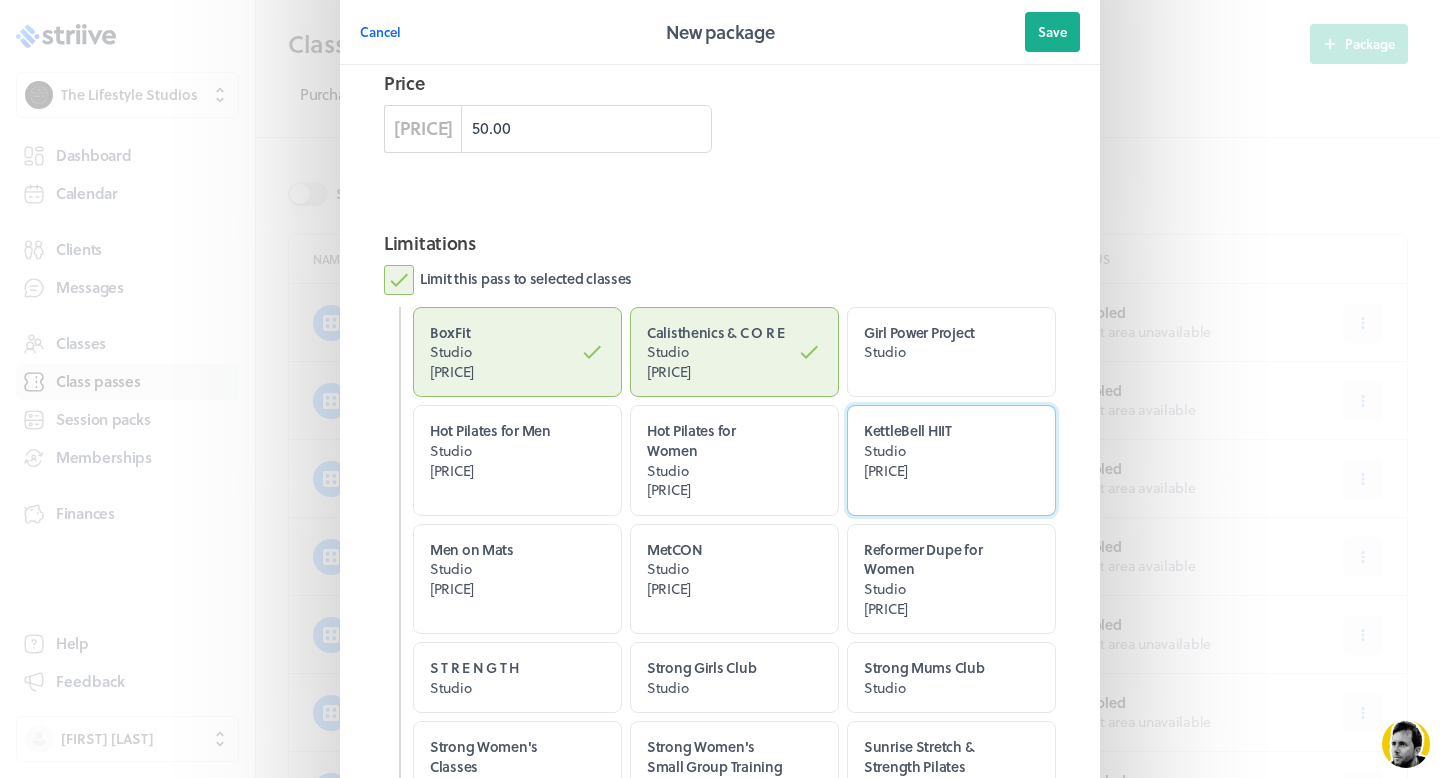 click on "Studio" at bounding box center (934, 451) 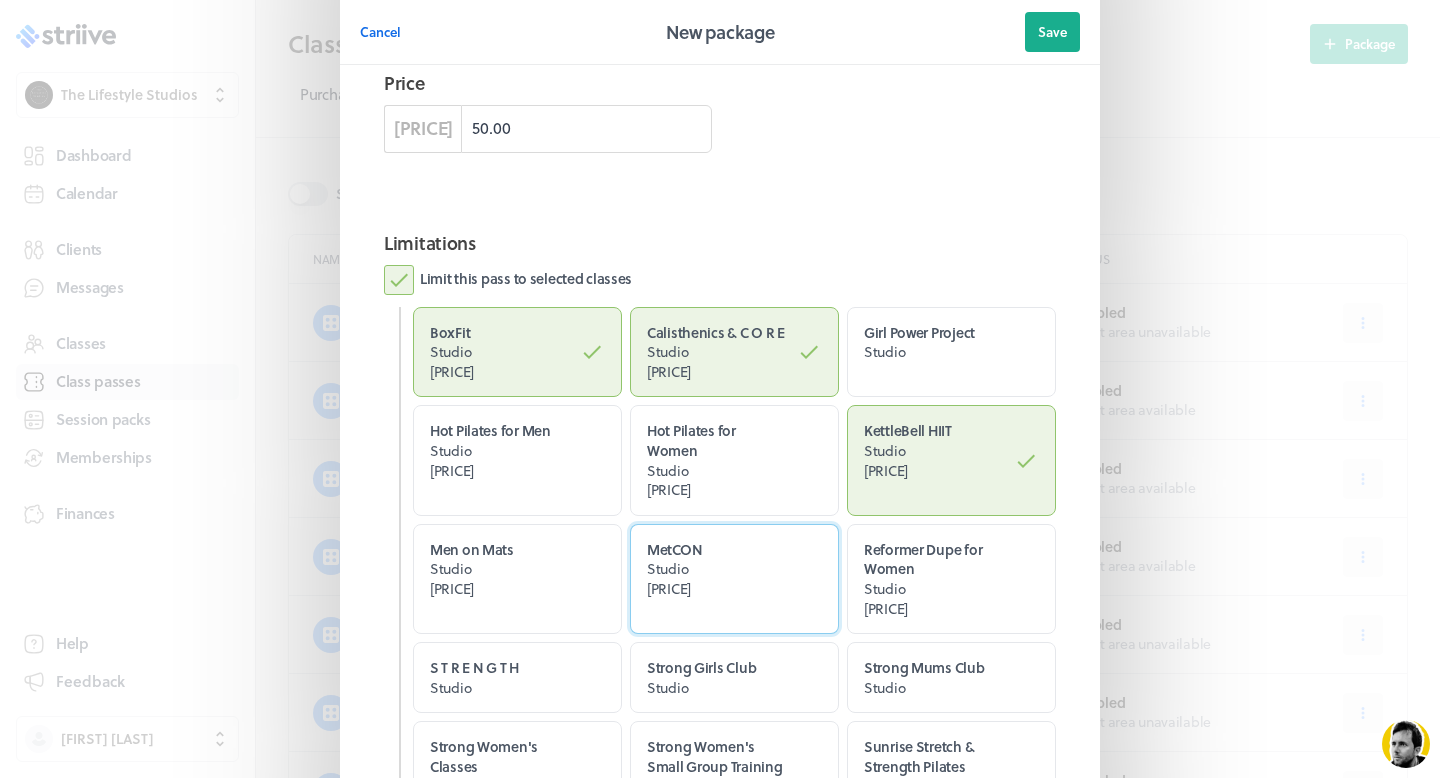 click on "Studio" at bounding box center [717, 569] 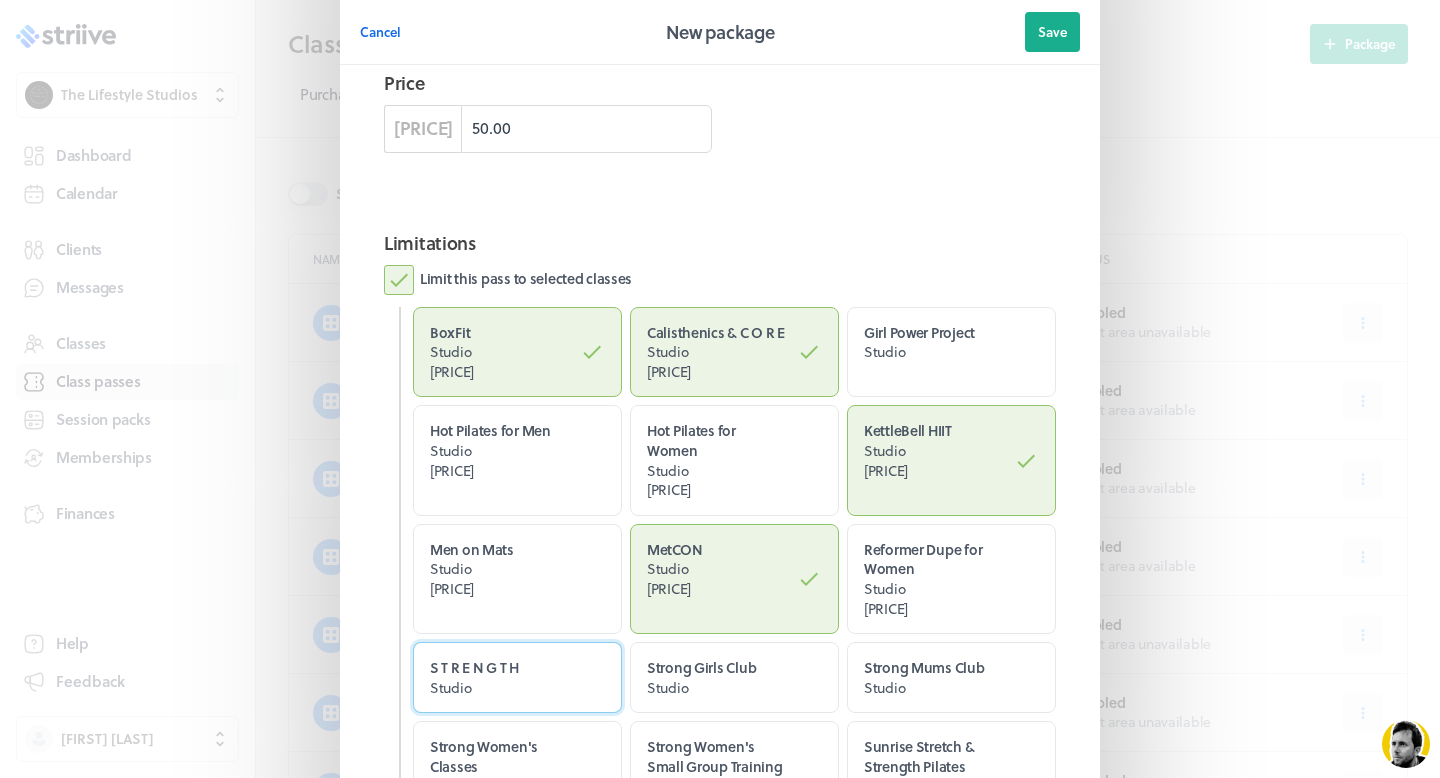 click on "S T R E N G T H" at bounding box center (500, 668) 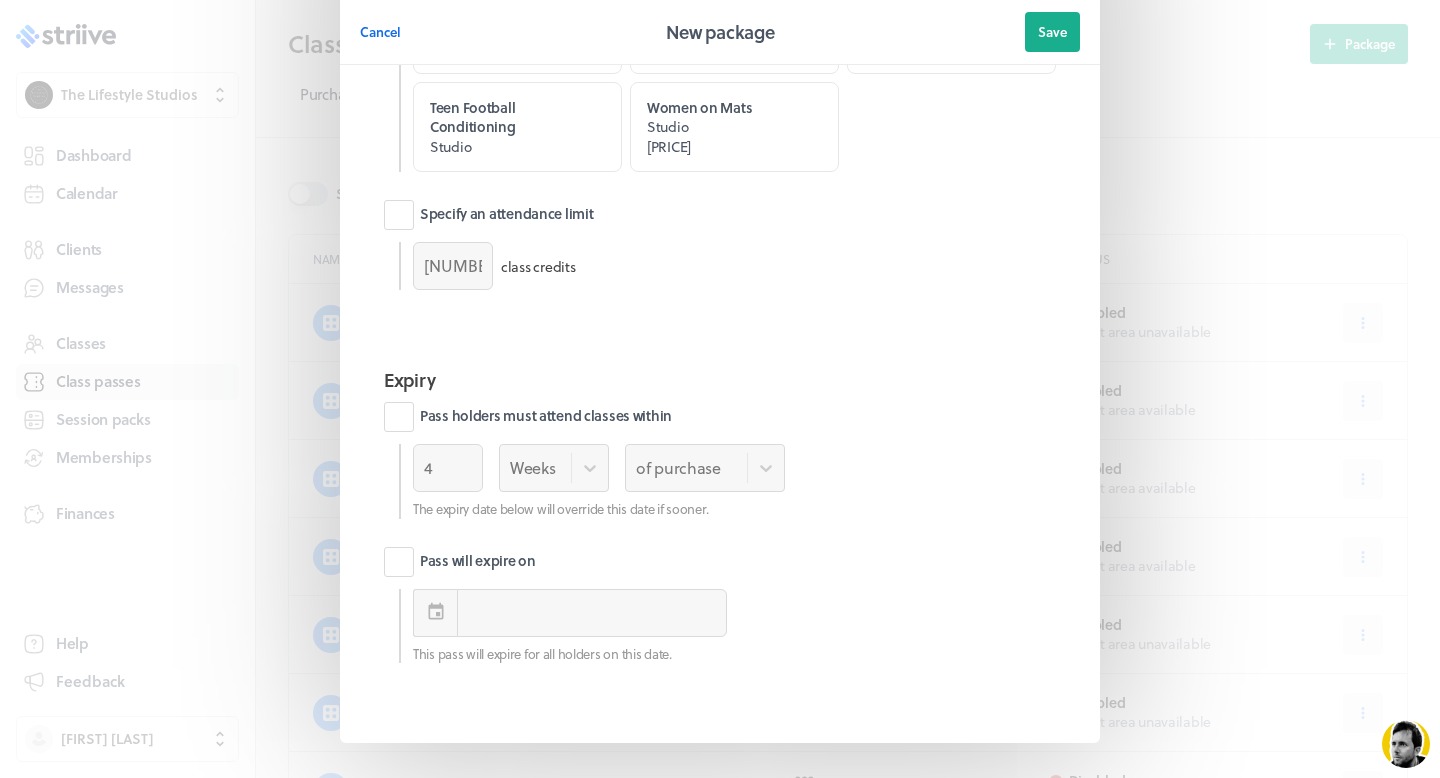 scroll, scrollTop: 1573, scrollLeft: 0, axis: vertical 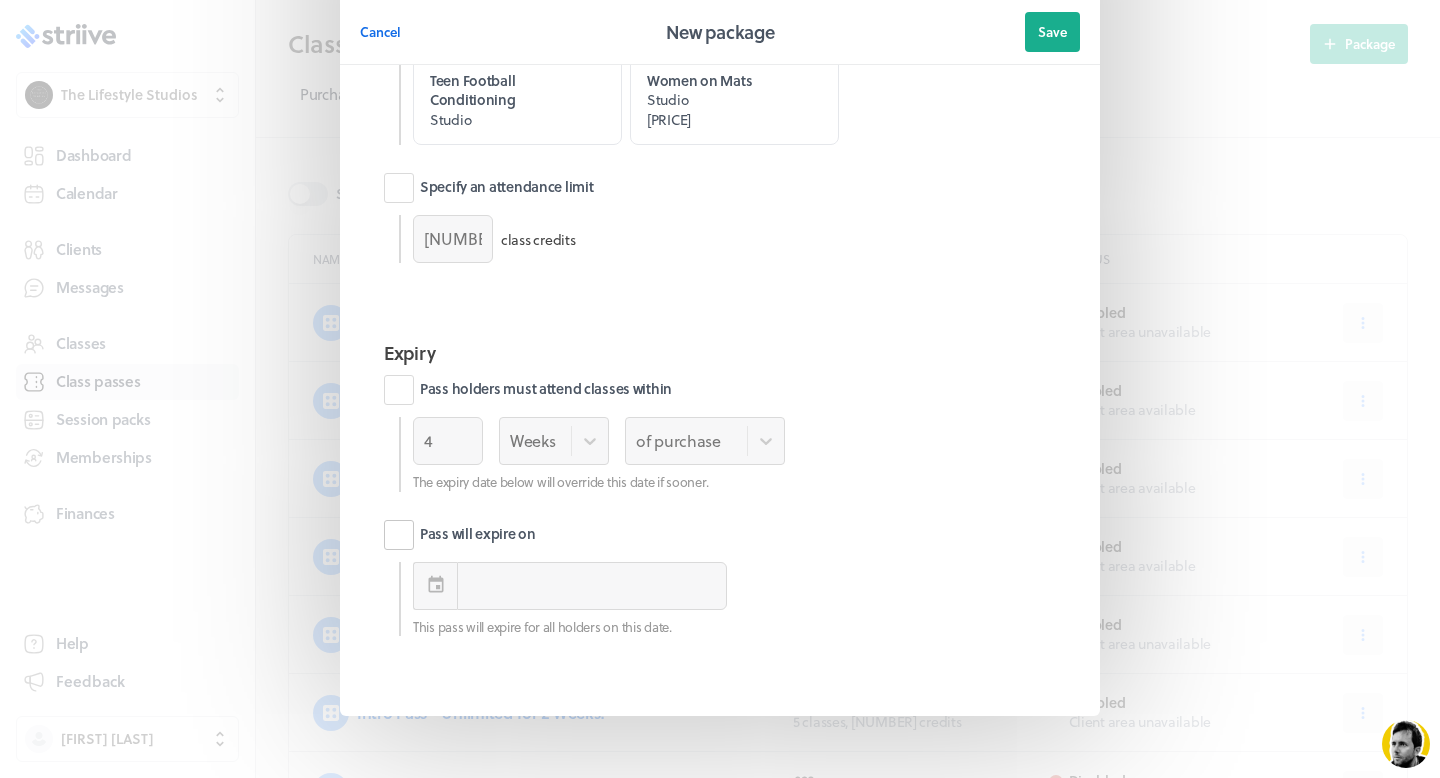 click on "Pass will expire on" at bounding box center (460, 535) 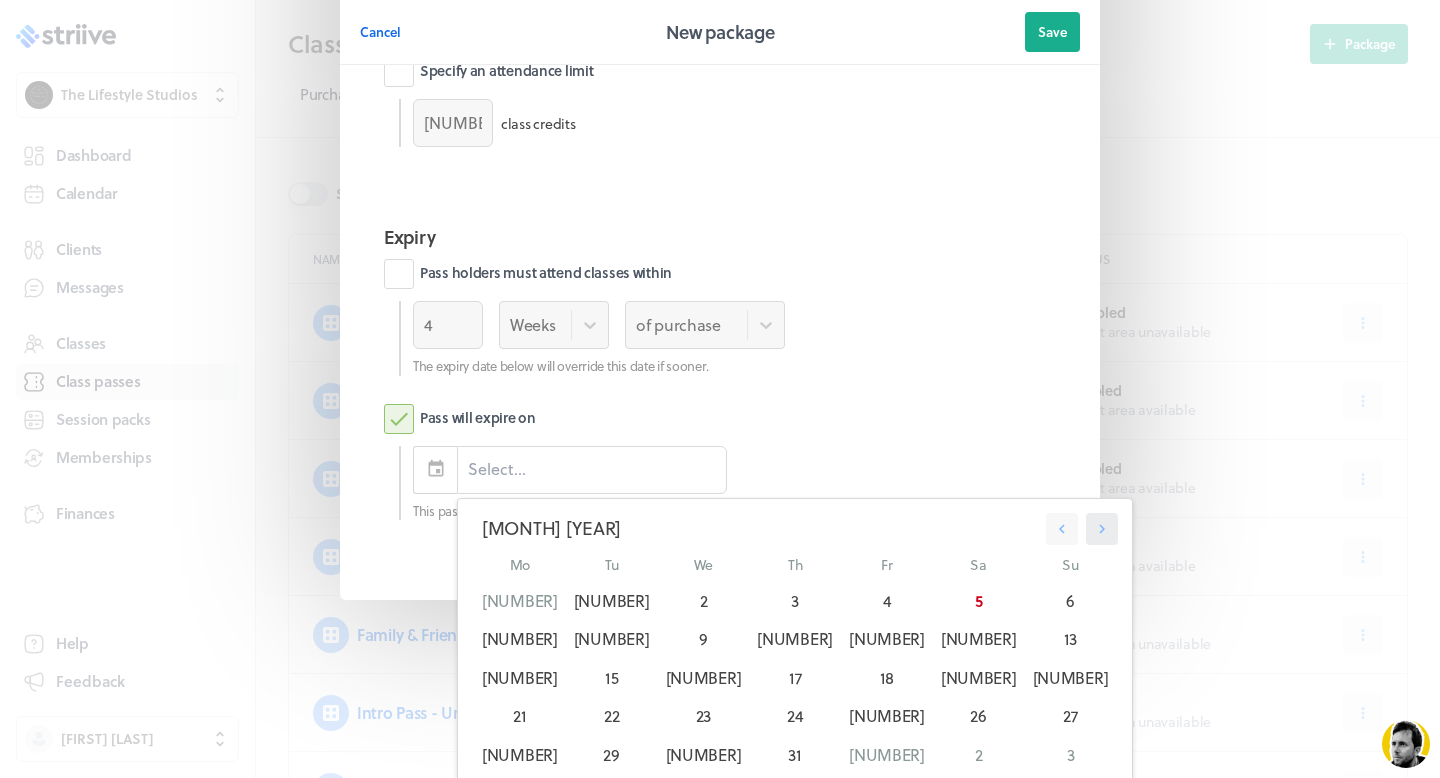 scroll, scrollTop: 1701, scrollLeft: 0, axis: vertical 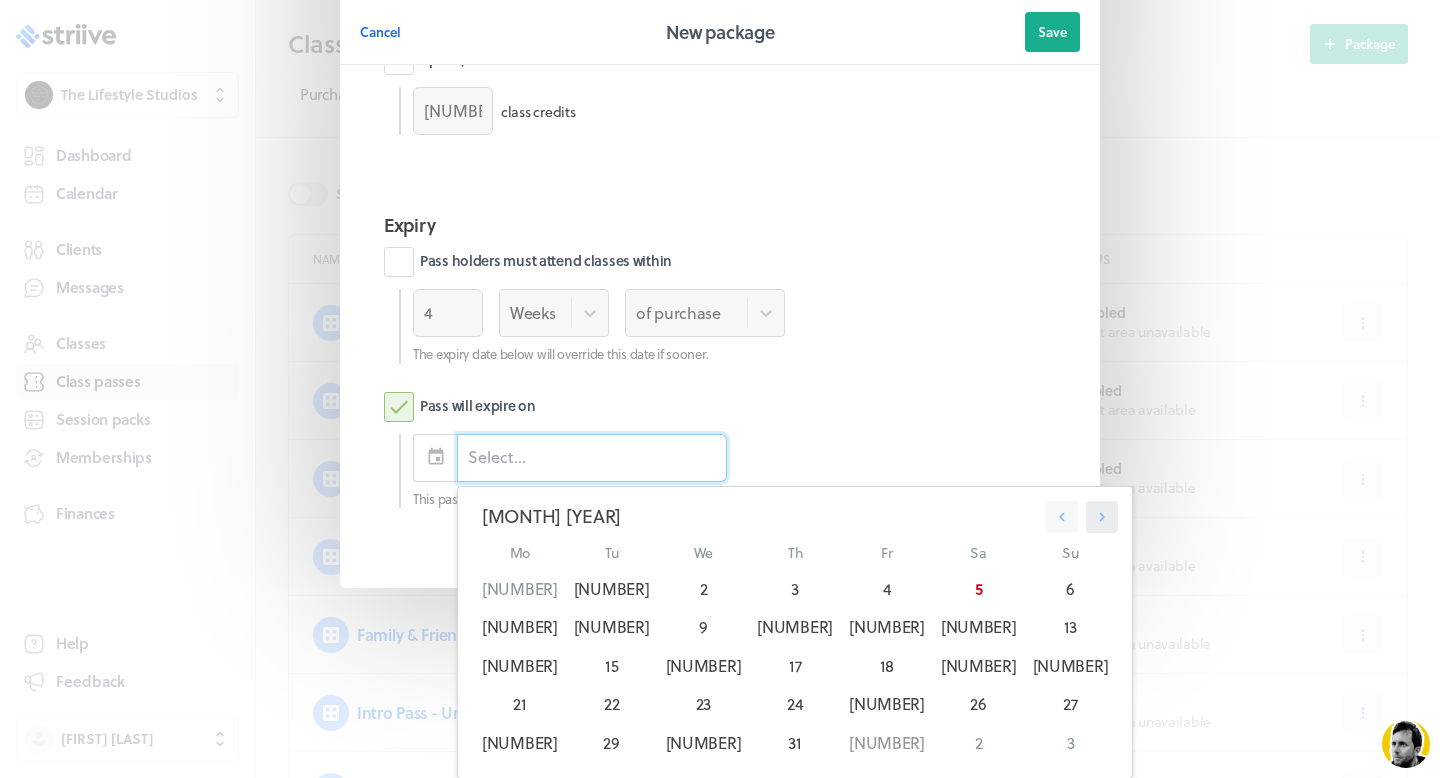 click at bounding box center (1062, 517) 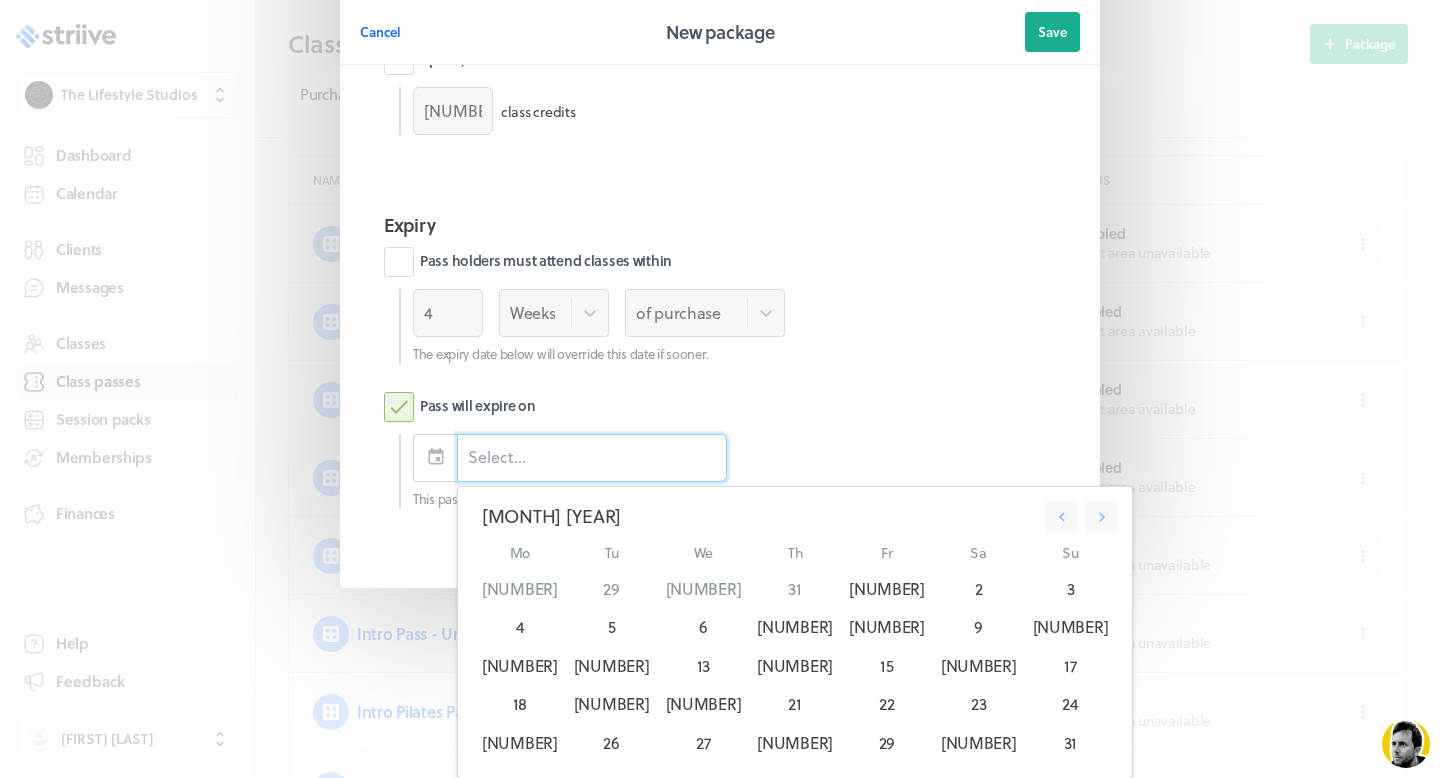 scroll, scrollTop: 120, scrollLeft: 0, axis: vertical 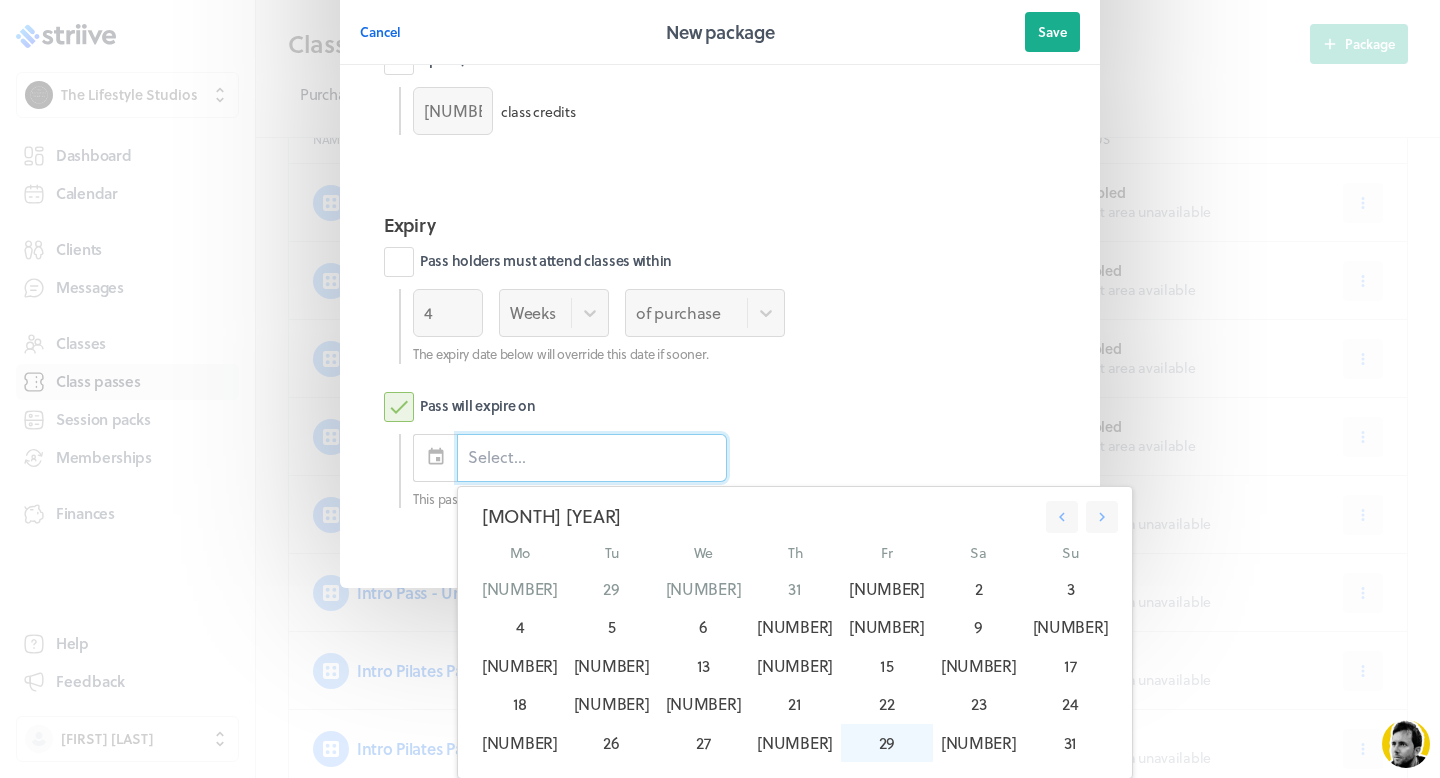 click on "29" at bounding box center (887, 743) 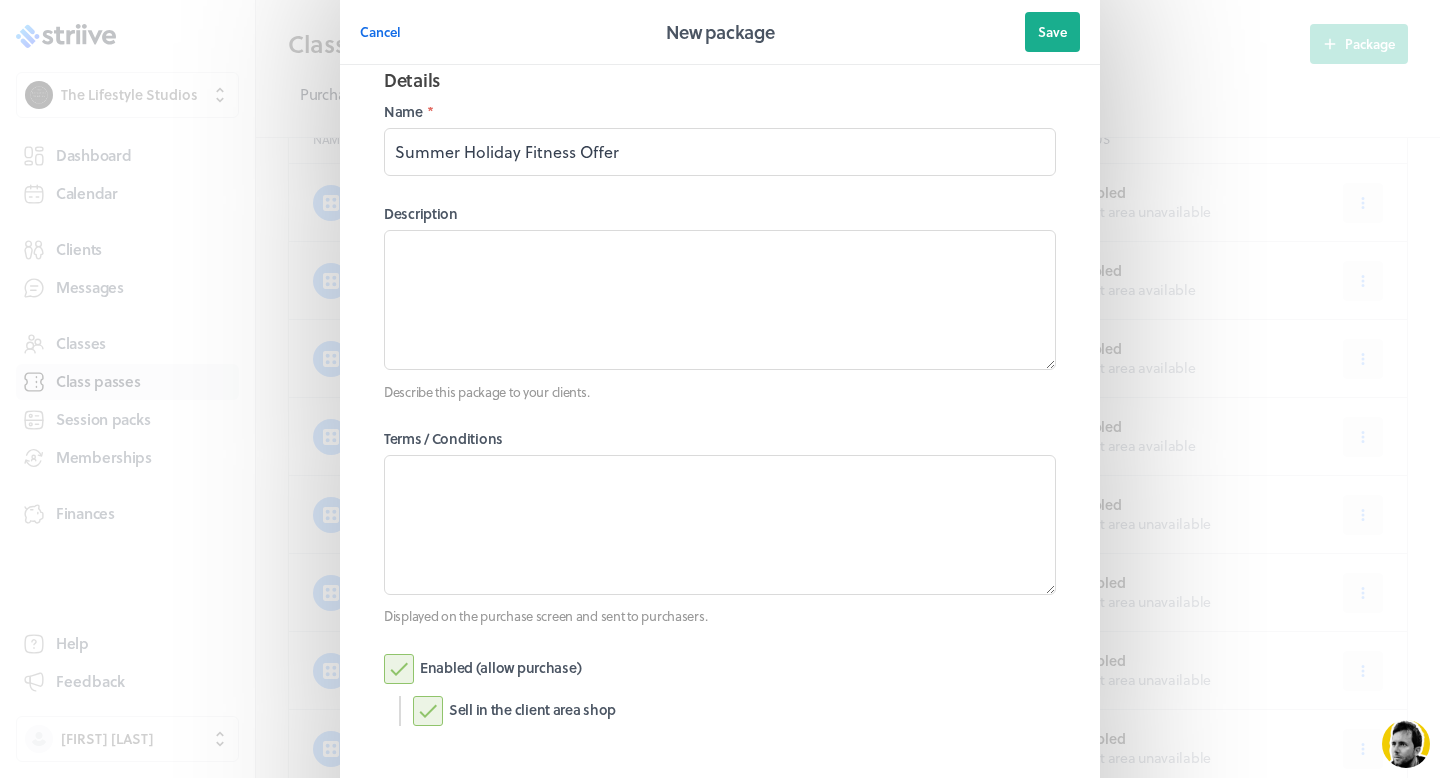 scroll, scrollTop: 57, scrollLeft: 0, axis: vertical 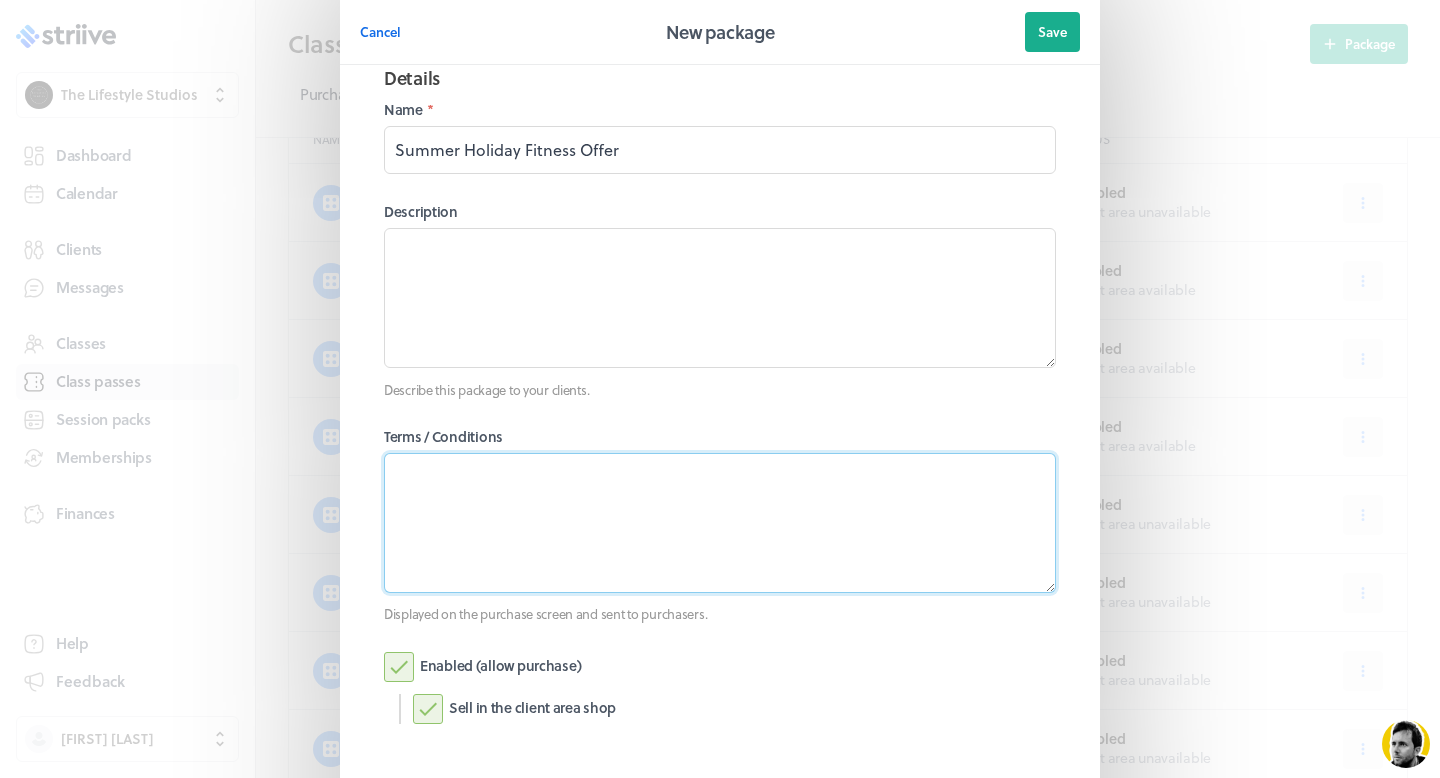 click at bounding box center [720, 523] 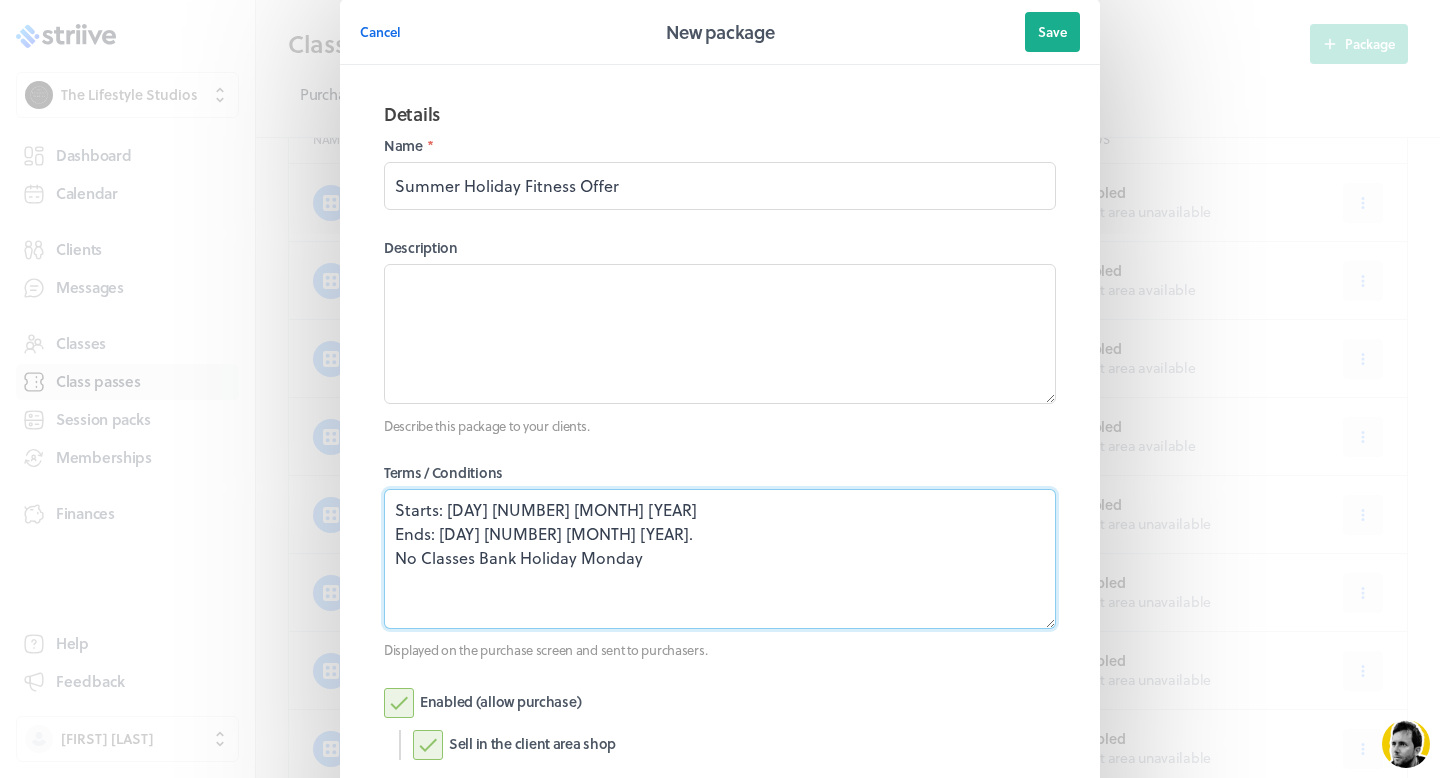 scroll, scrollTop: 0, scrollLeft: 0, axis: both 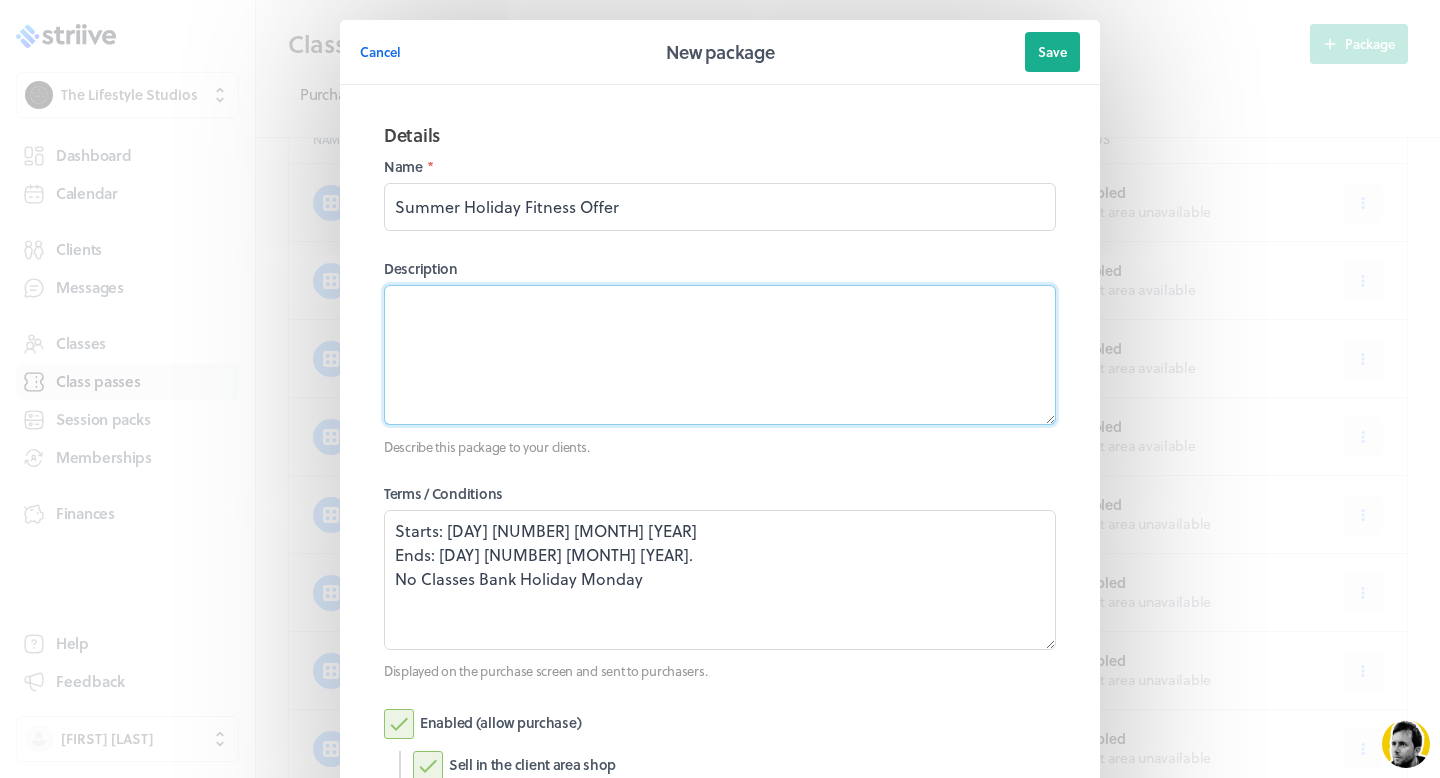 click at bounding box center [720, 355] 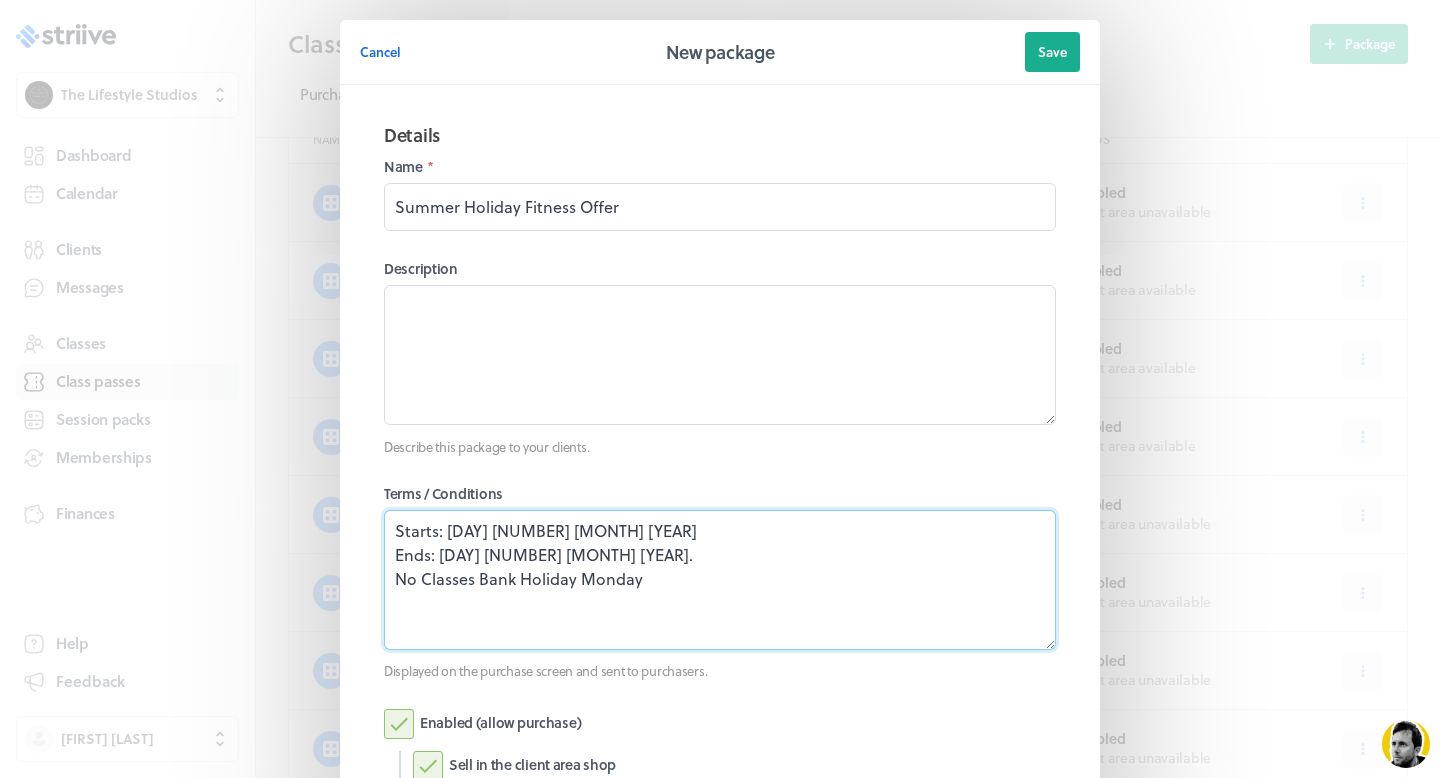 click on "Starts: [DAY] [NUMBER] [MONTH] [YEAR]
Ends: [DAY] [NUMBER] [MONTH] [YEAR].
No Classes Bank Holiday Monday" at bounding box center (720, 580) 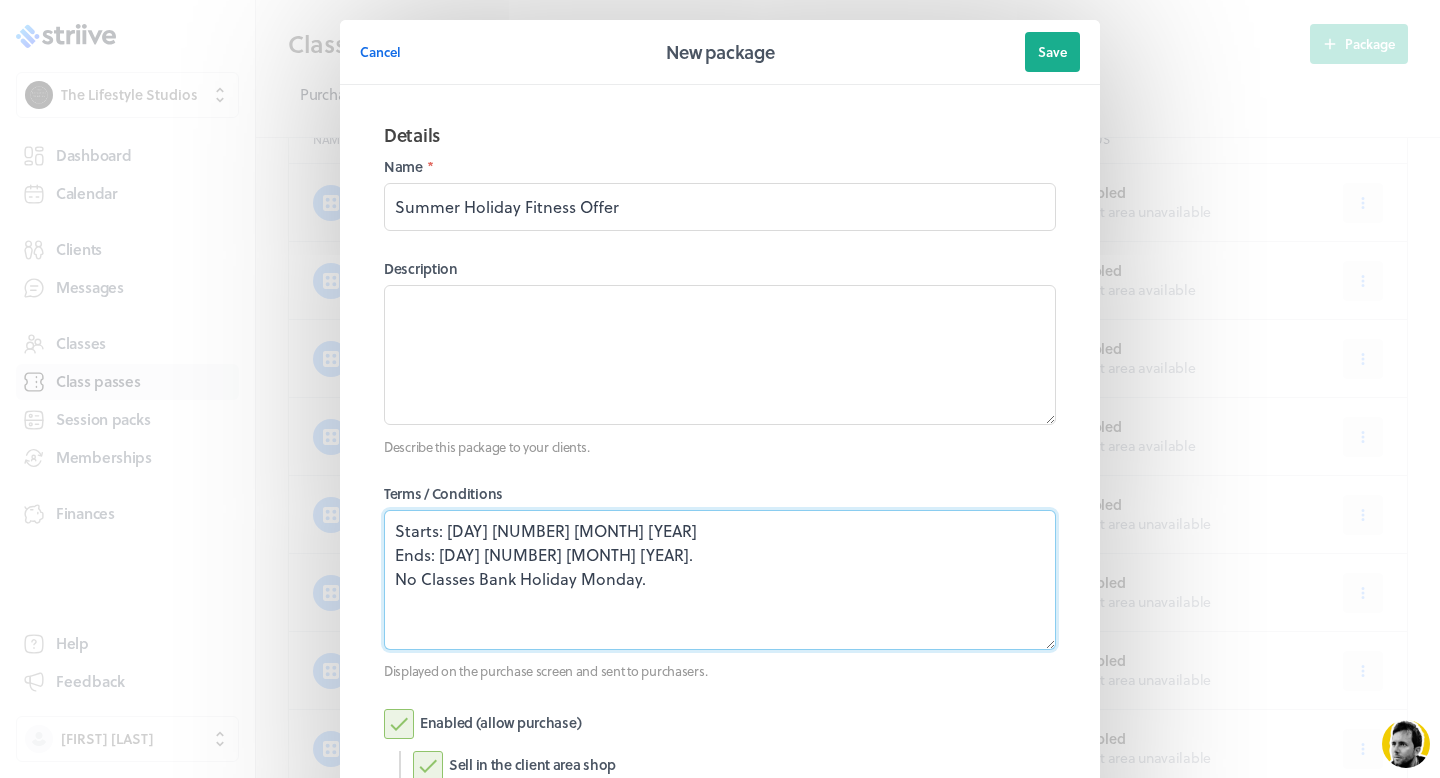 click on "Starts: [DAY] [NUMBER] [MONTH] [YEAR]
Ends: [DAY] [NUMBER] [MONTH] [YEAR].
No Classes Bank Holiday Monday." at bounding box center [720, 580] 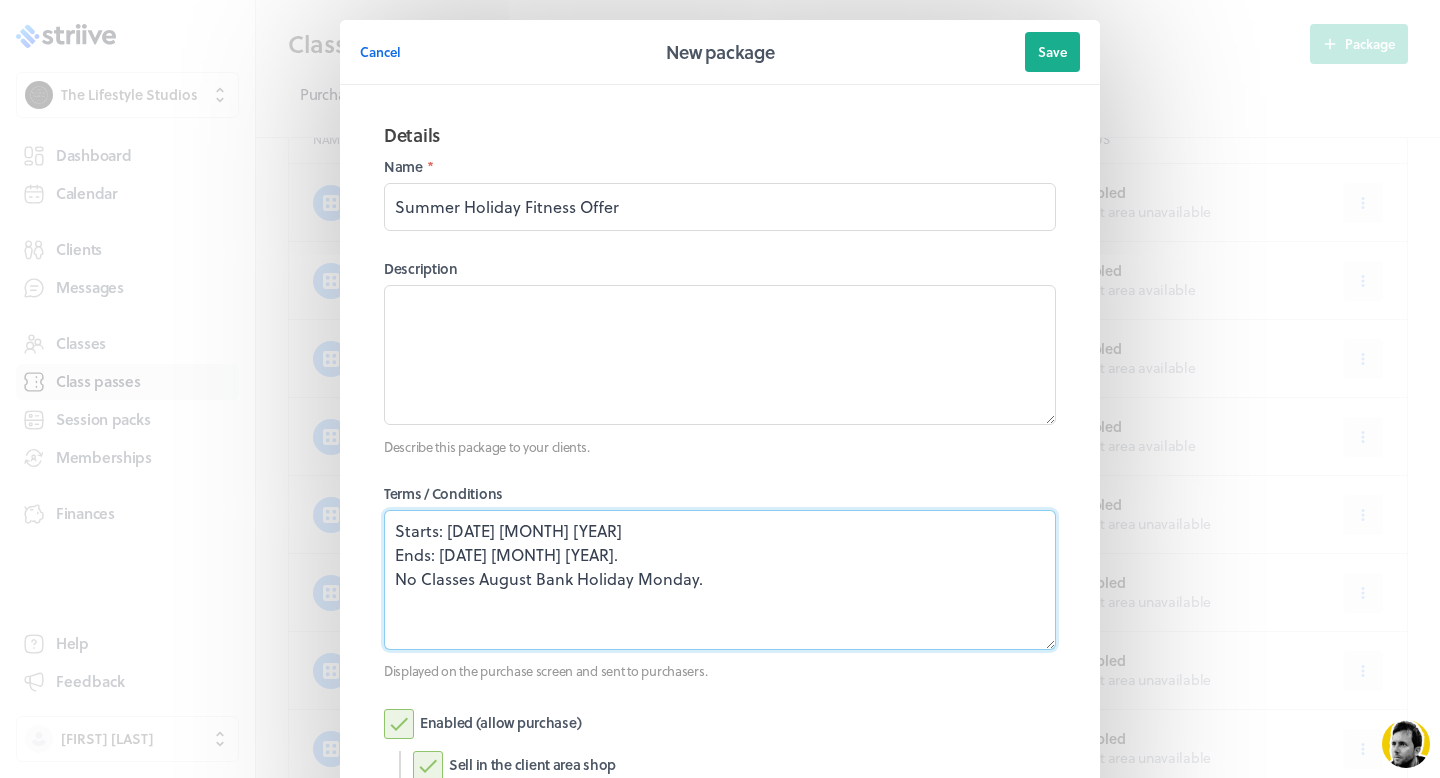 click on "Starts: [DATE] [MONTH] [YEAR]
Ends: [DATE] [MONTH] [YEAR].
No Classes August Bank Holiday Monday." at bounding box center (720, 580) 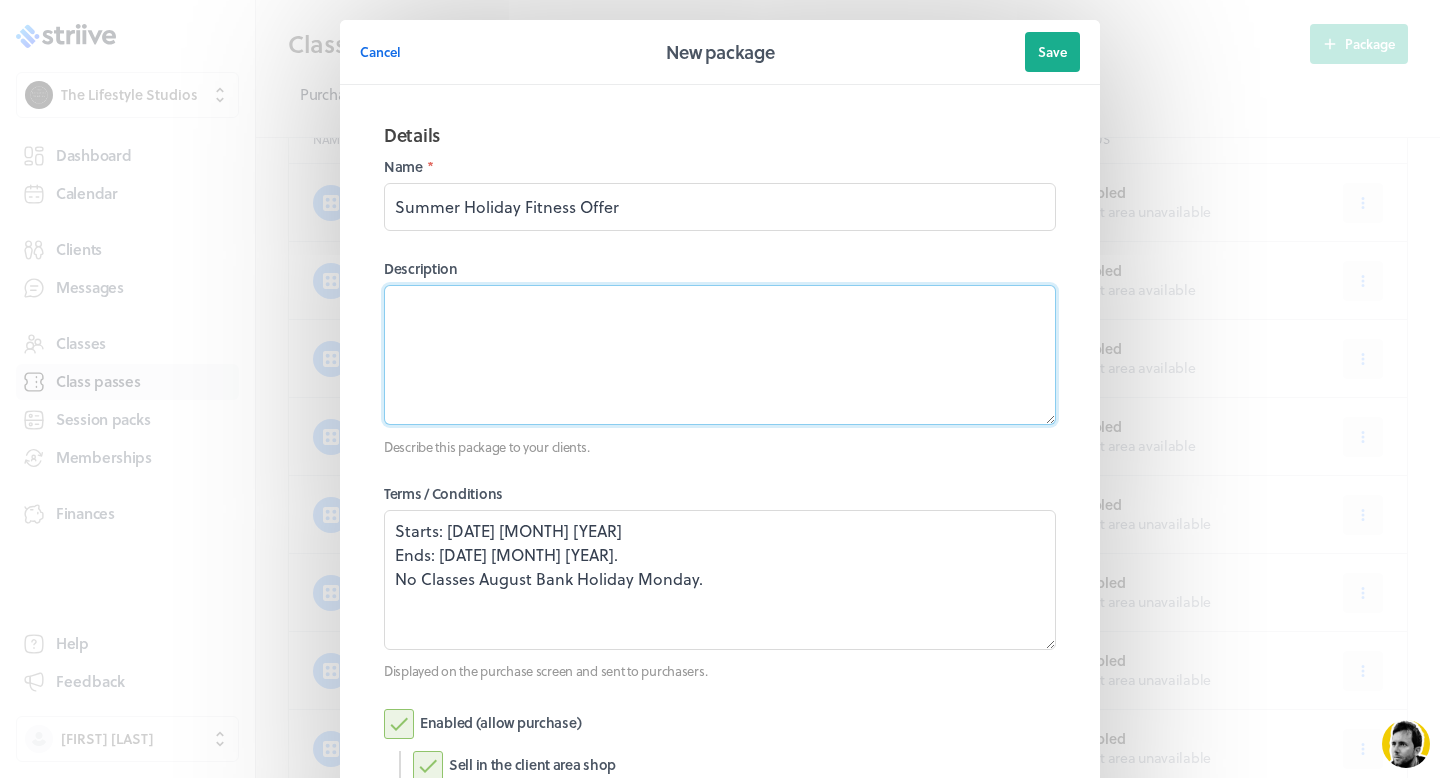 click at bounding box center [720, 355] 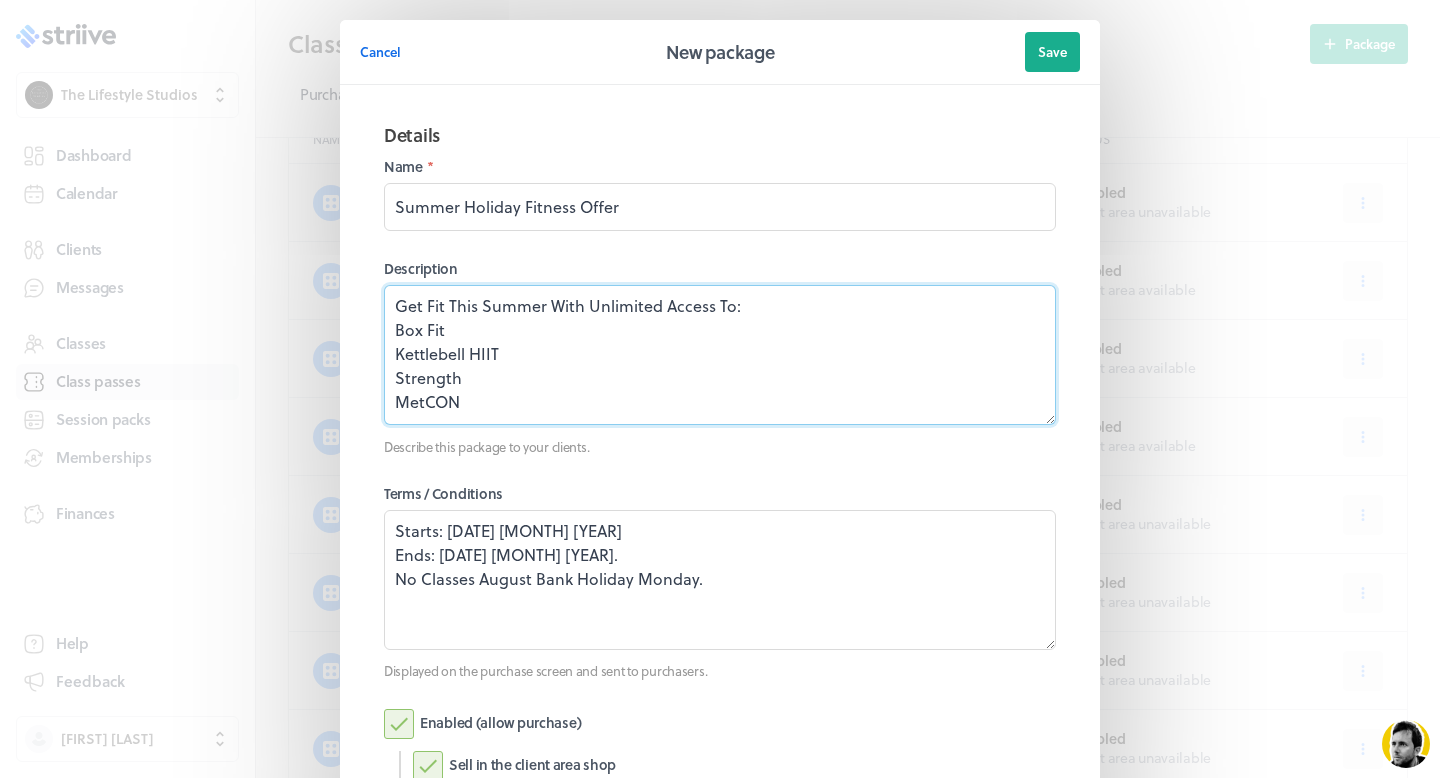 click on "Get Fit This Summer With Unlimited Access To:
Box Fit
Kettlebell HIIT
Strength
MetCON" at bounding box center (720, 355) 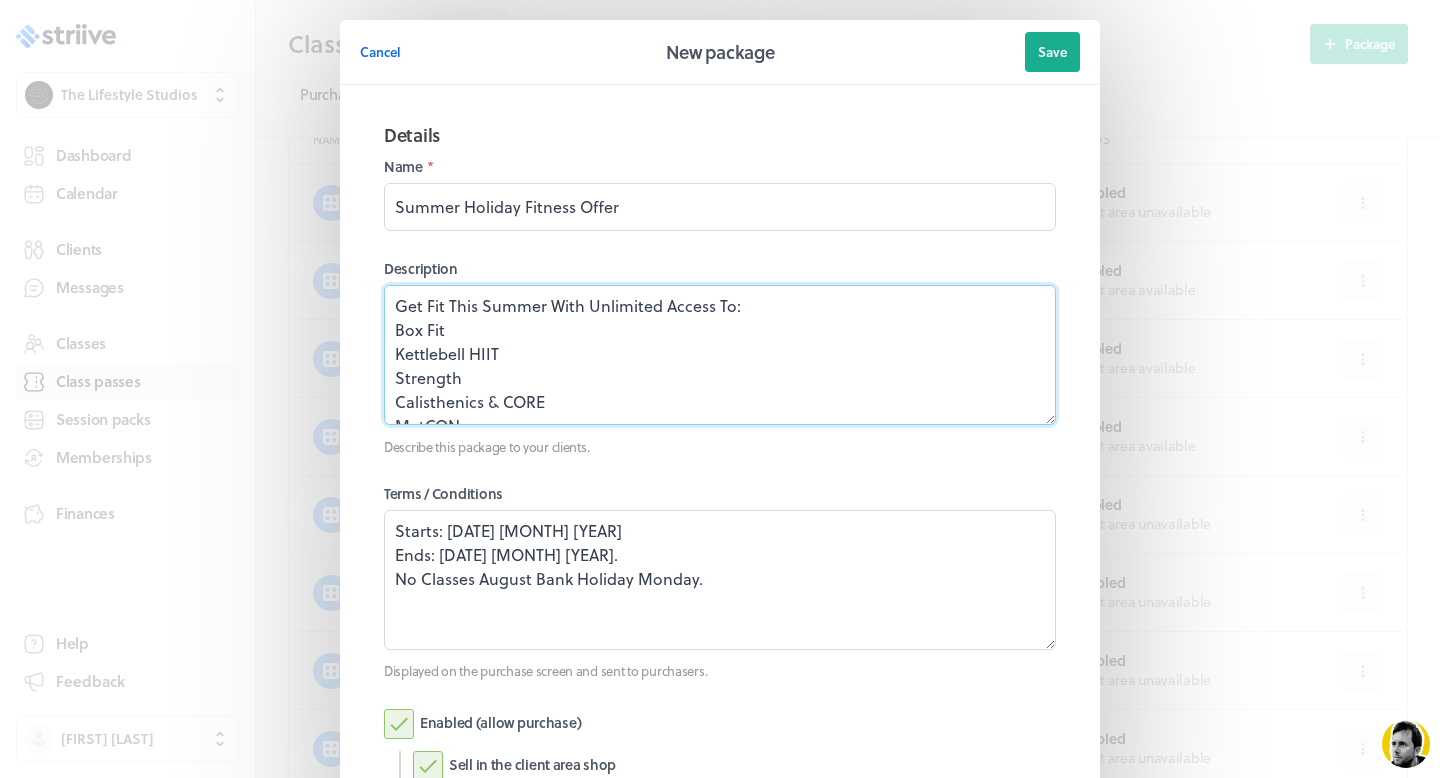scroll, scrollTop: 24, scrollLeft: 0, axis: vertical 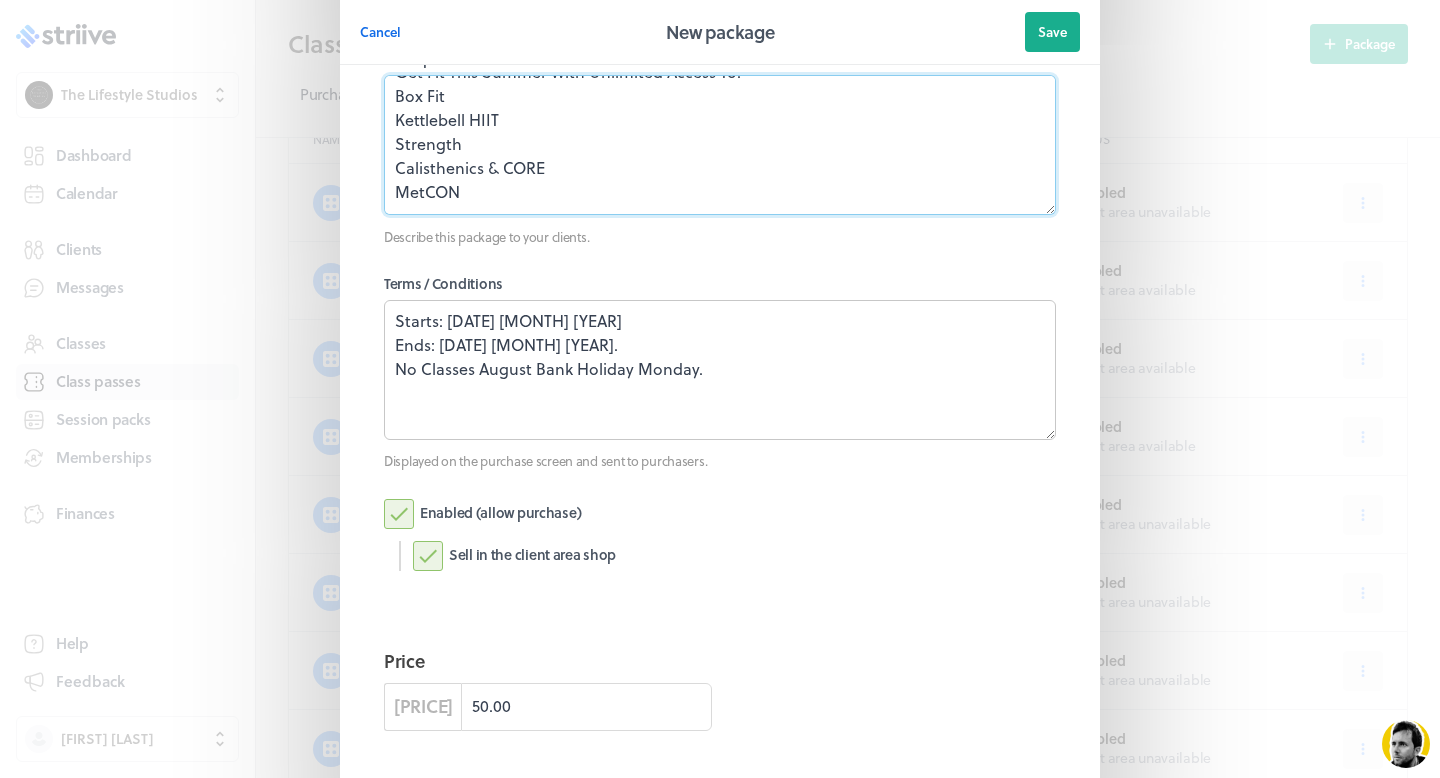 type on "Get Fit This Summer With Unlimited Access To:
Box Fit
Kettlebell HIIT
Strength
Calisthenics & CORE
MetCON" 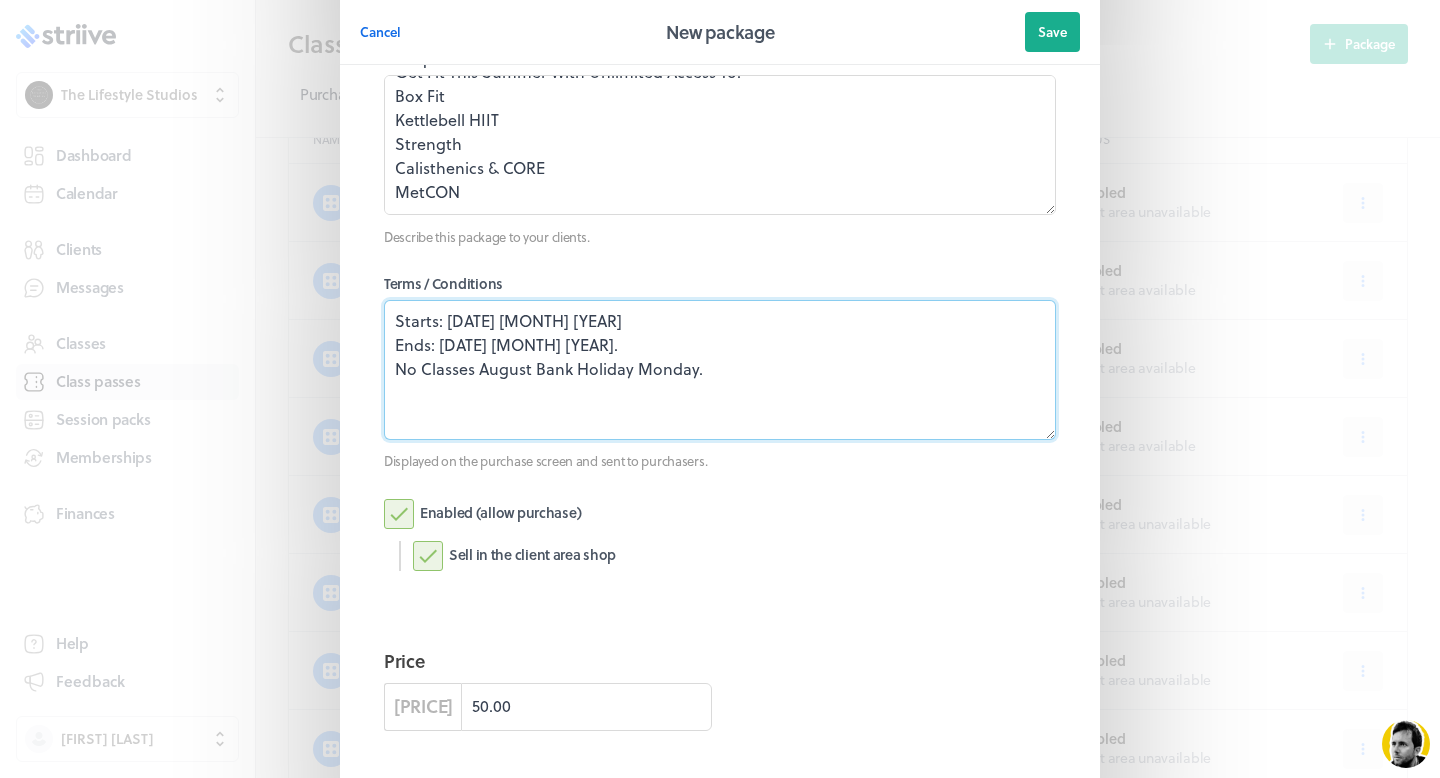 click on "Starts: [DATE] [MONTH] [YEAR]
Ends: [DATE] [MONTH] [YEAR].
No Classes August Bank Holiday Monday." at bounding box center [720, 370] 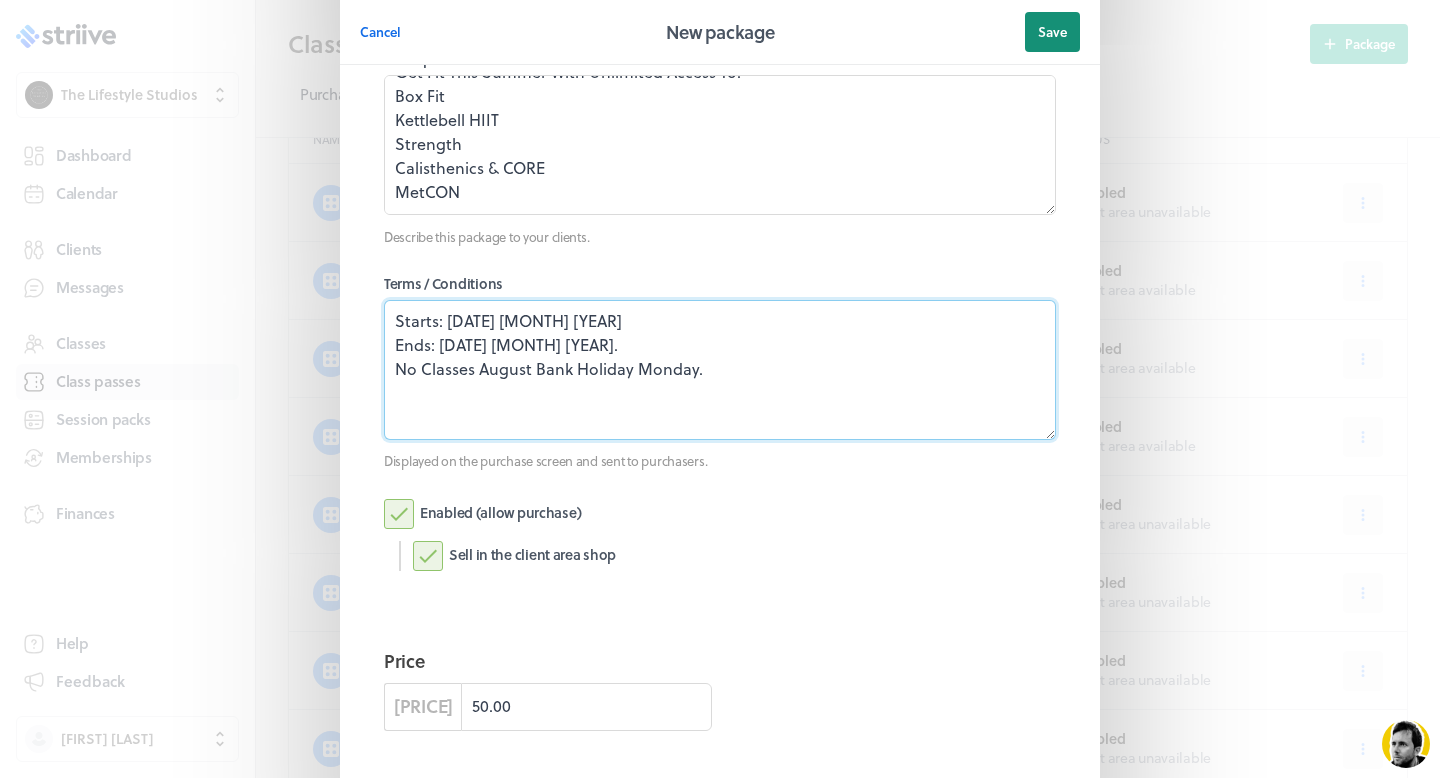 type on "Starts: [DATE] [MONTH] [YEAR]
Ends: [DATE] [MONTH] [YEAR].
No Classes August Bank Holiday Monday." 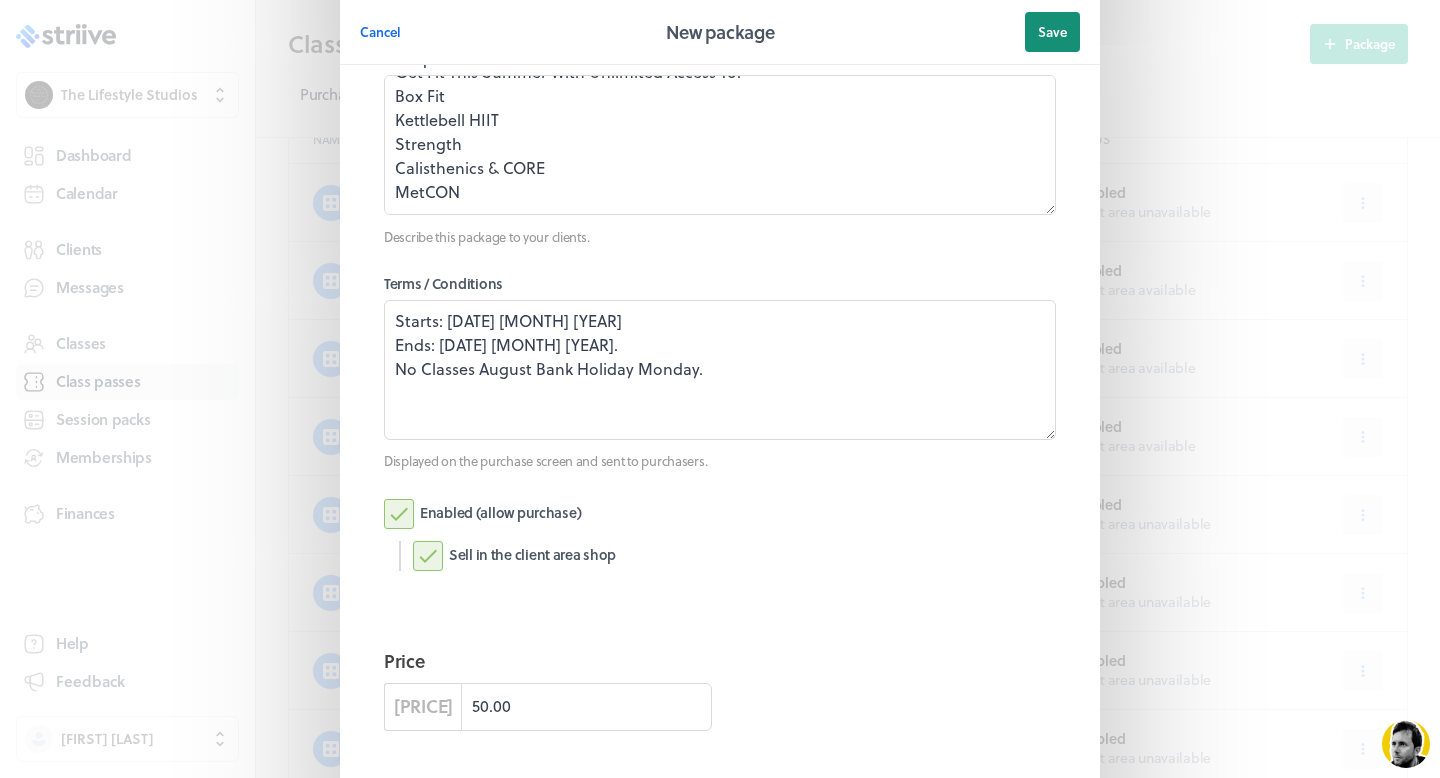 click on "Save" at bounding box center (1052, 32) 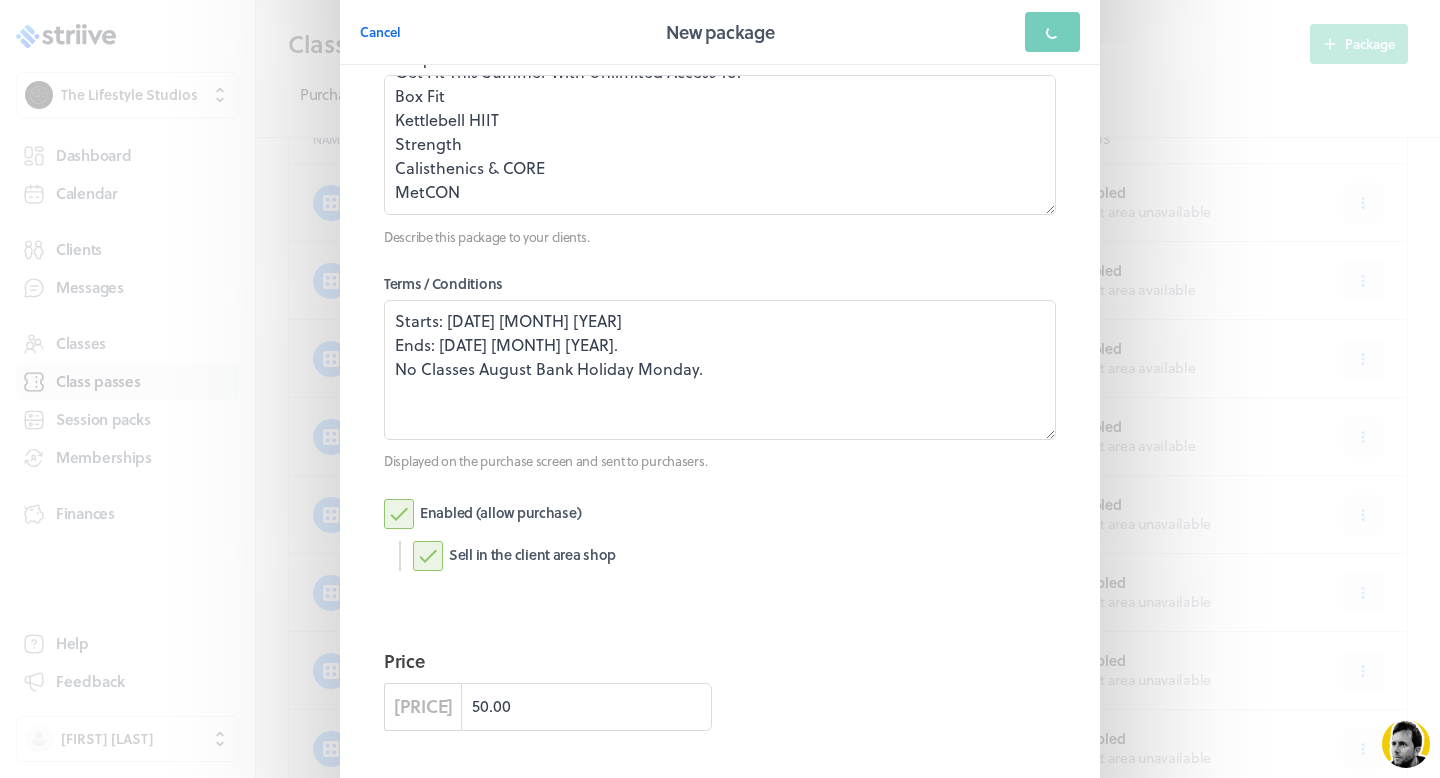 scroll, scrollTop: 0, scrollLeft: 0, axis: both 